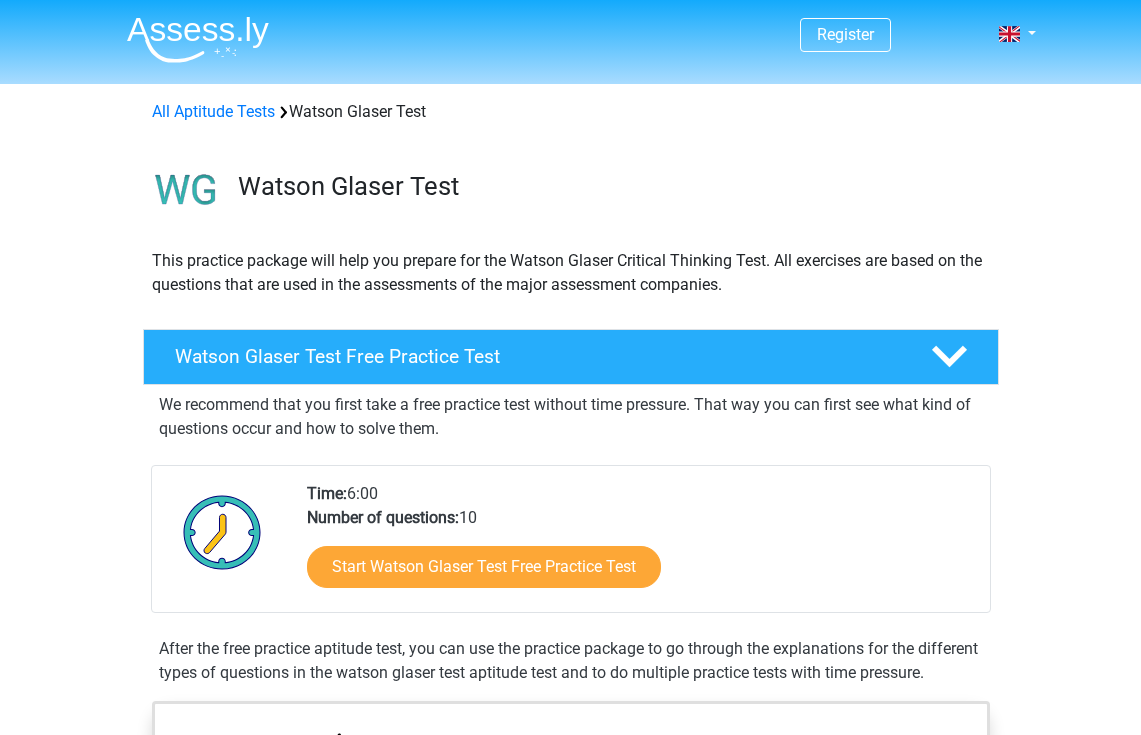 scroll, scrollTop: 0, scrollLeft: 0, axis: both 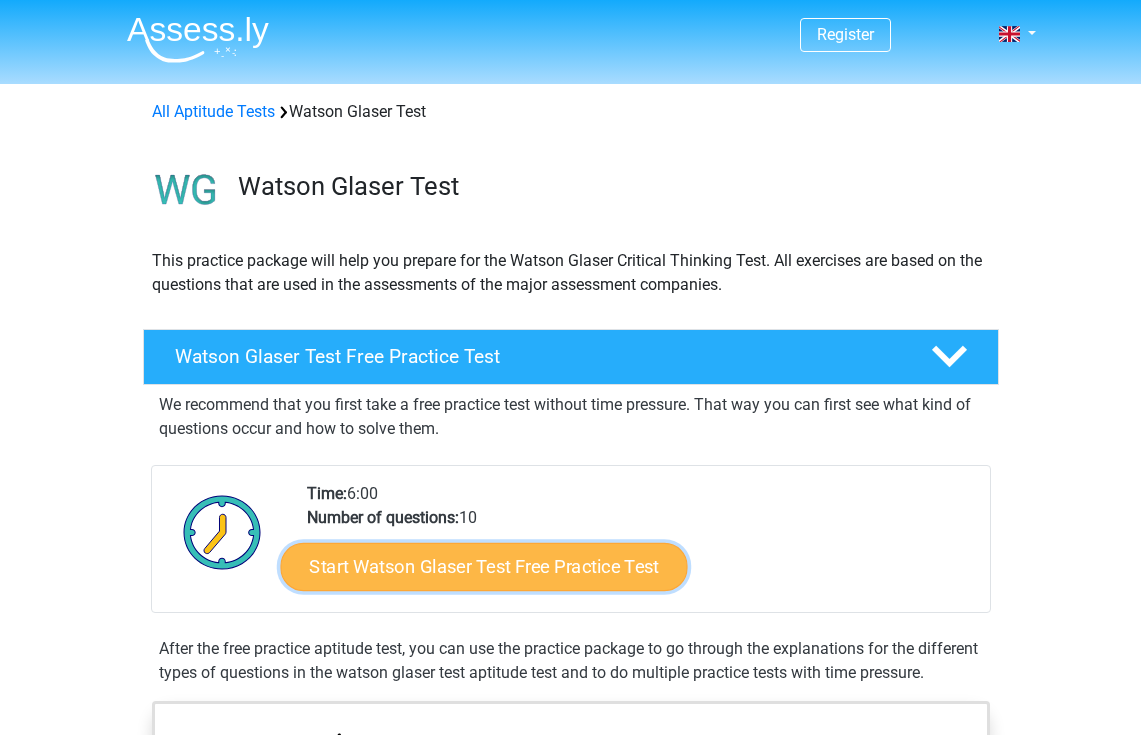 click on "Start Watson Glaser Test
Free Practice Test" at bounding box center (483, 567) 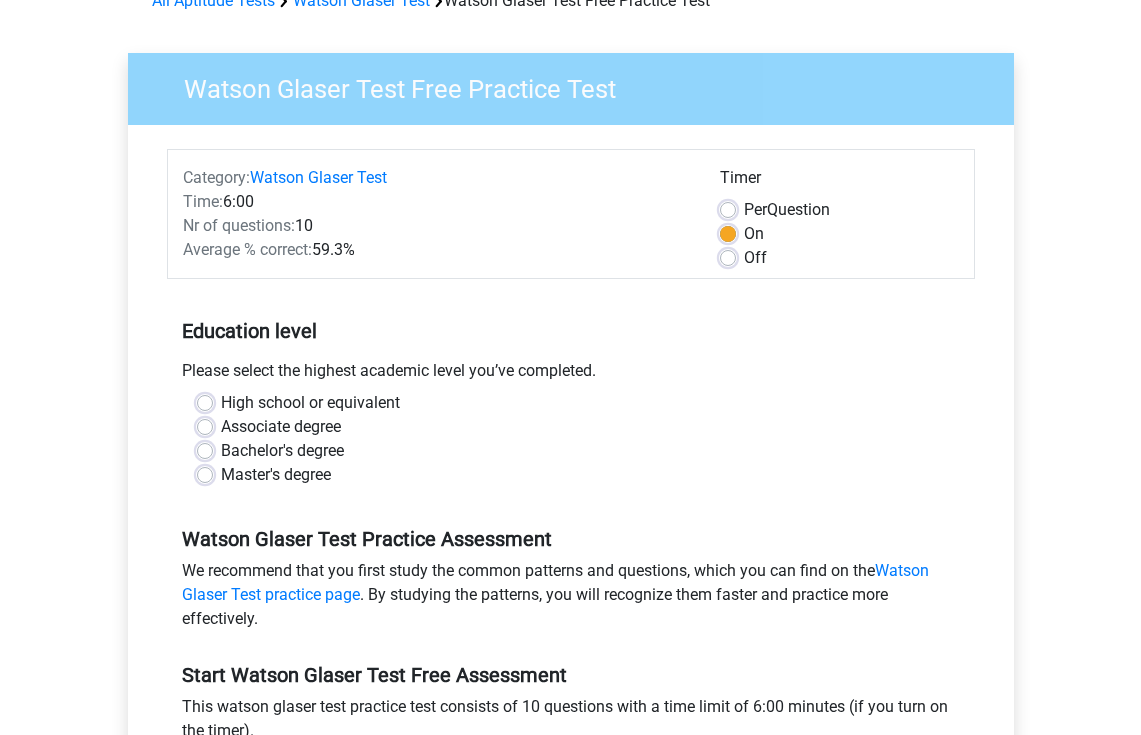 scroll, scrollTop: 113, scrollLeft: 0, axis: vertical 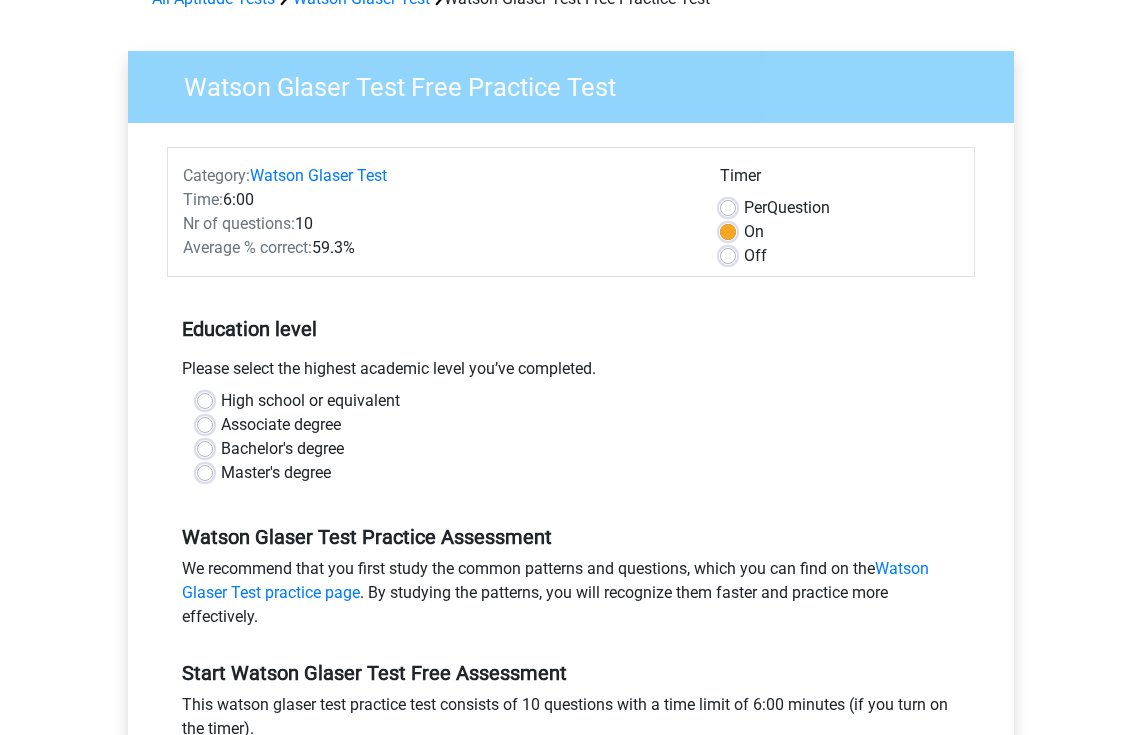 click on "Master's degree" at bounding box center (276, 473) 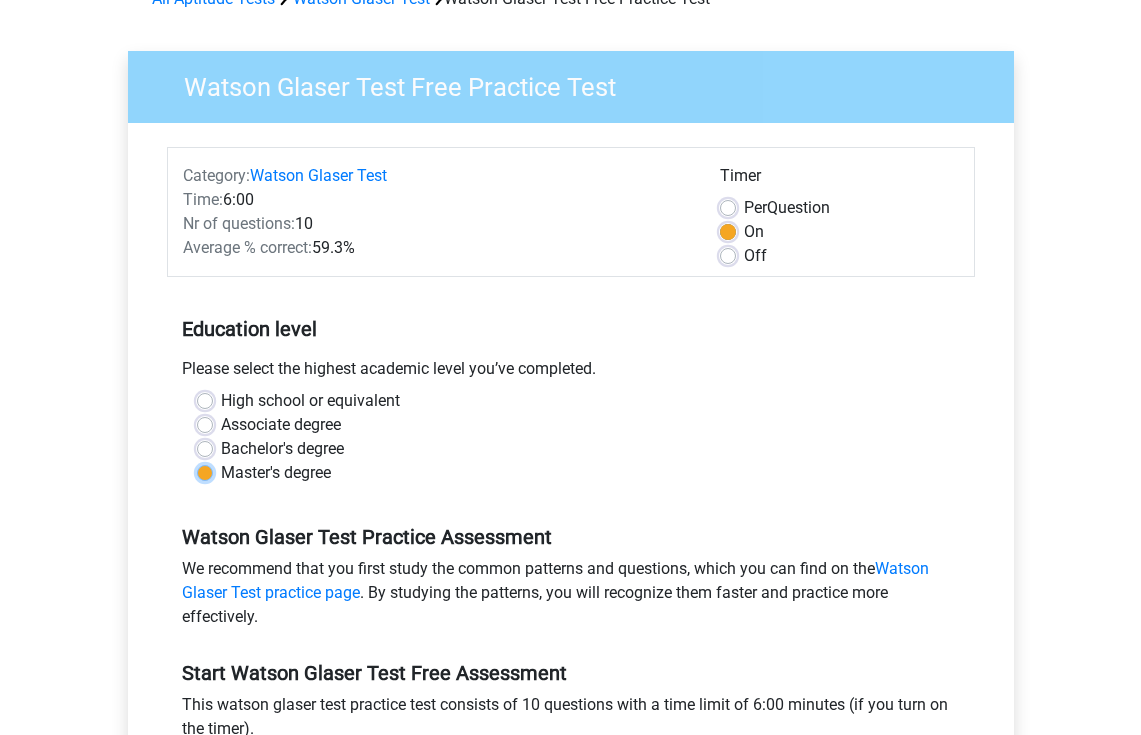 click on "Master's degree" at bounding box center [205, 471] 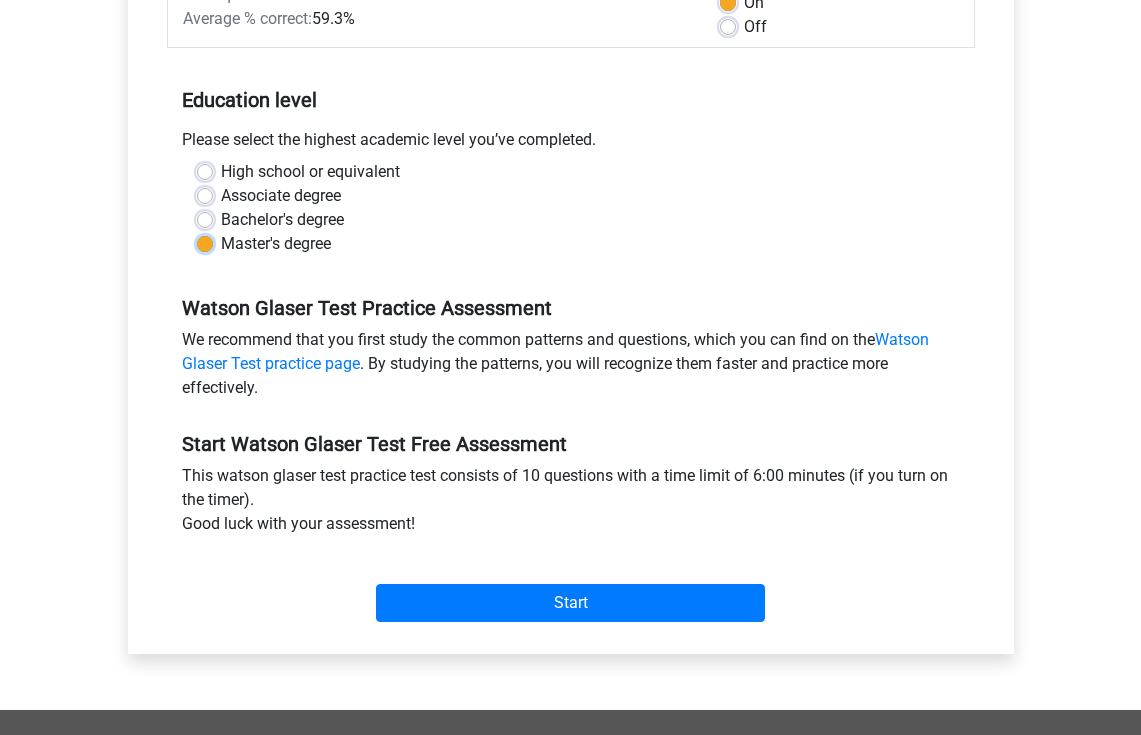 scroll, scrollTop: 361, scrollLeft: 0, axis: vertical 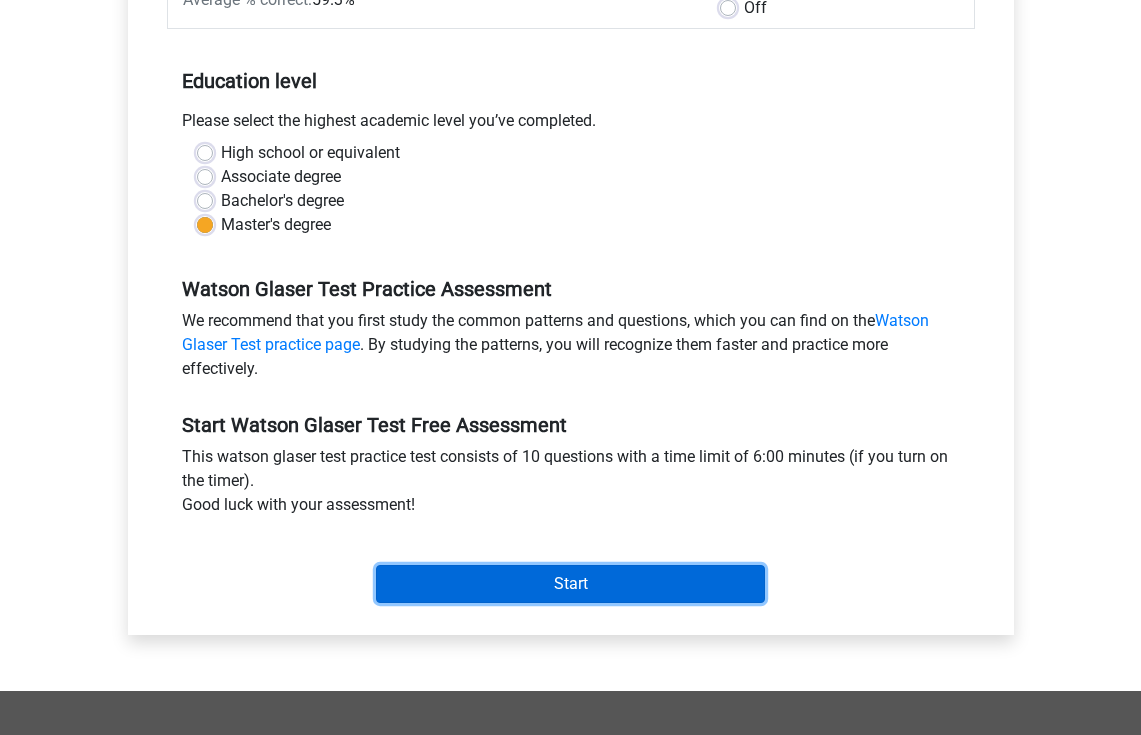 click on "Start" at bounding box center [570, 584] 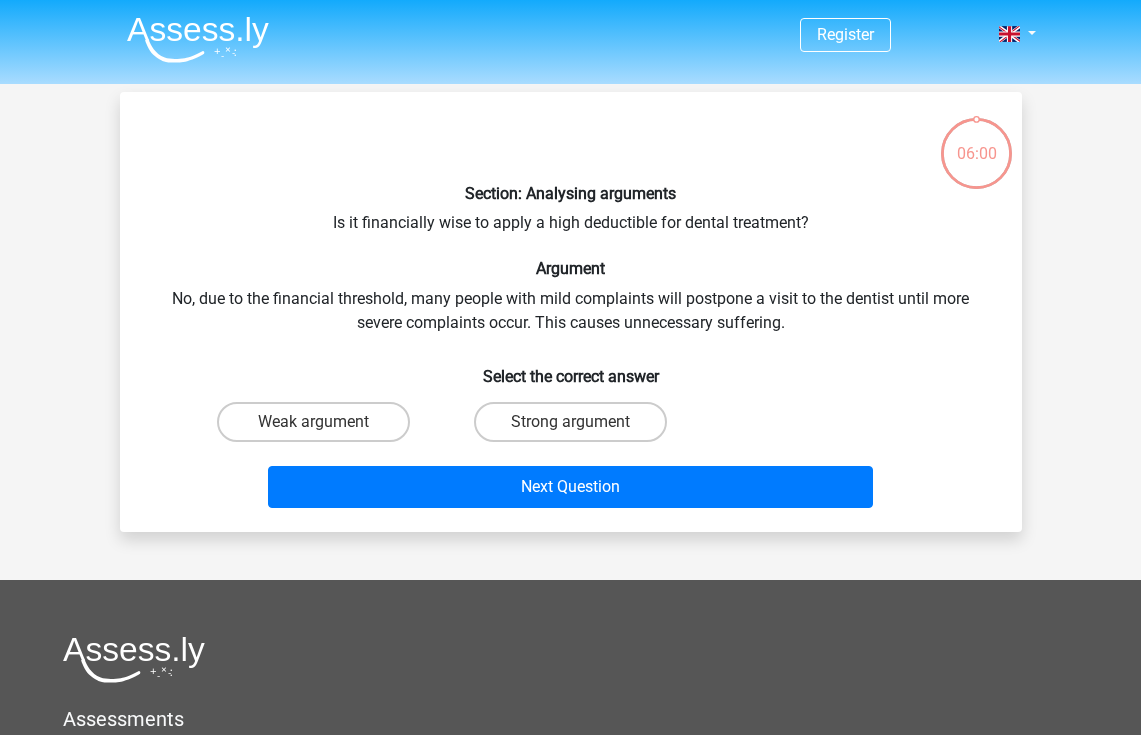 scroll, scrollTop: 0, scrollLeft: 0, axis: both 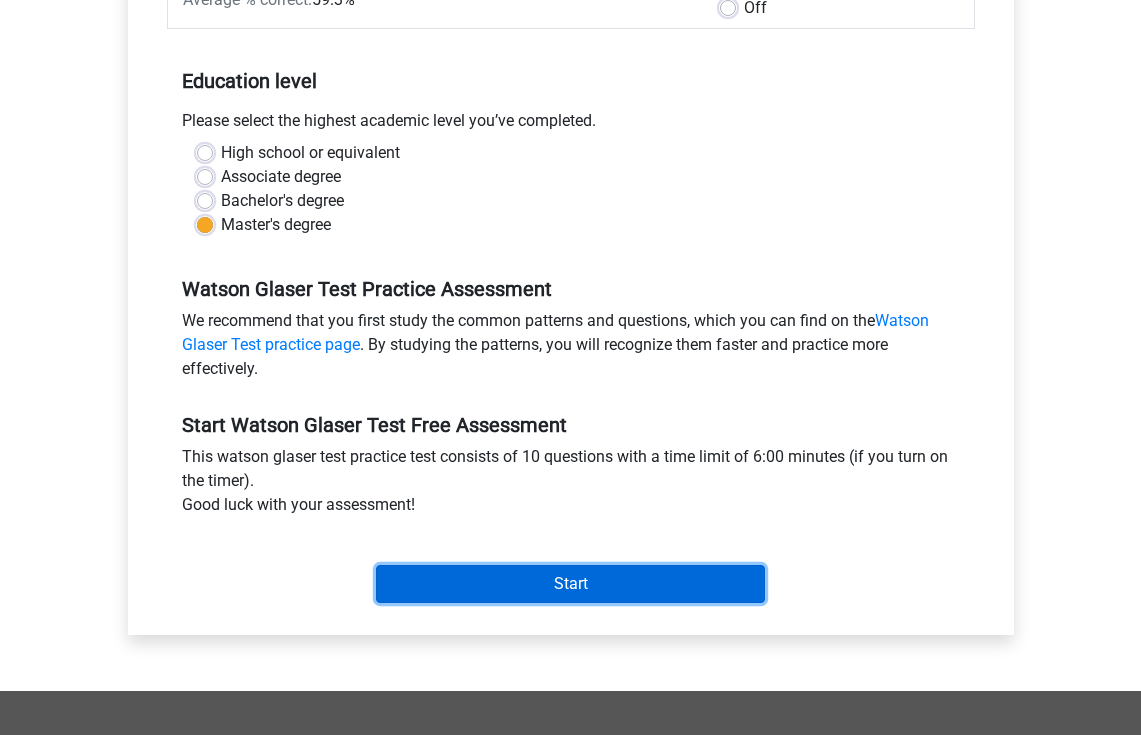 click on "Start" at bounding box center (570, 584) 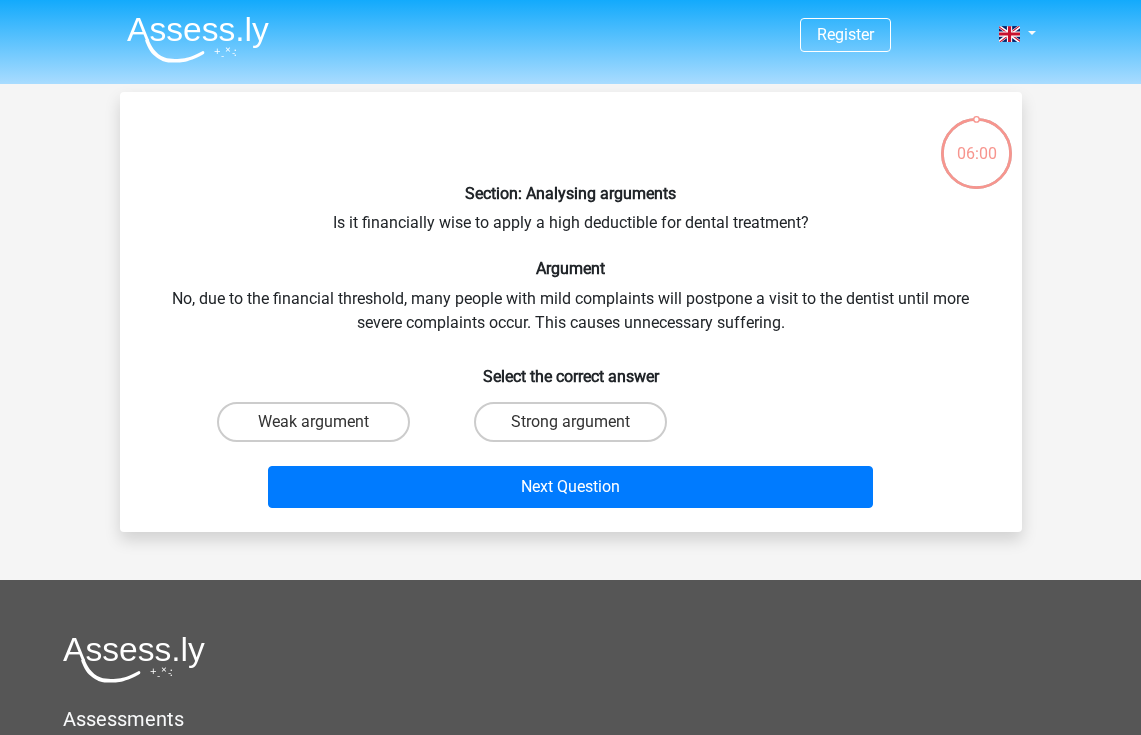 scroll, scrollTop: 0, scrollLeft: 0, axis: both 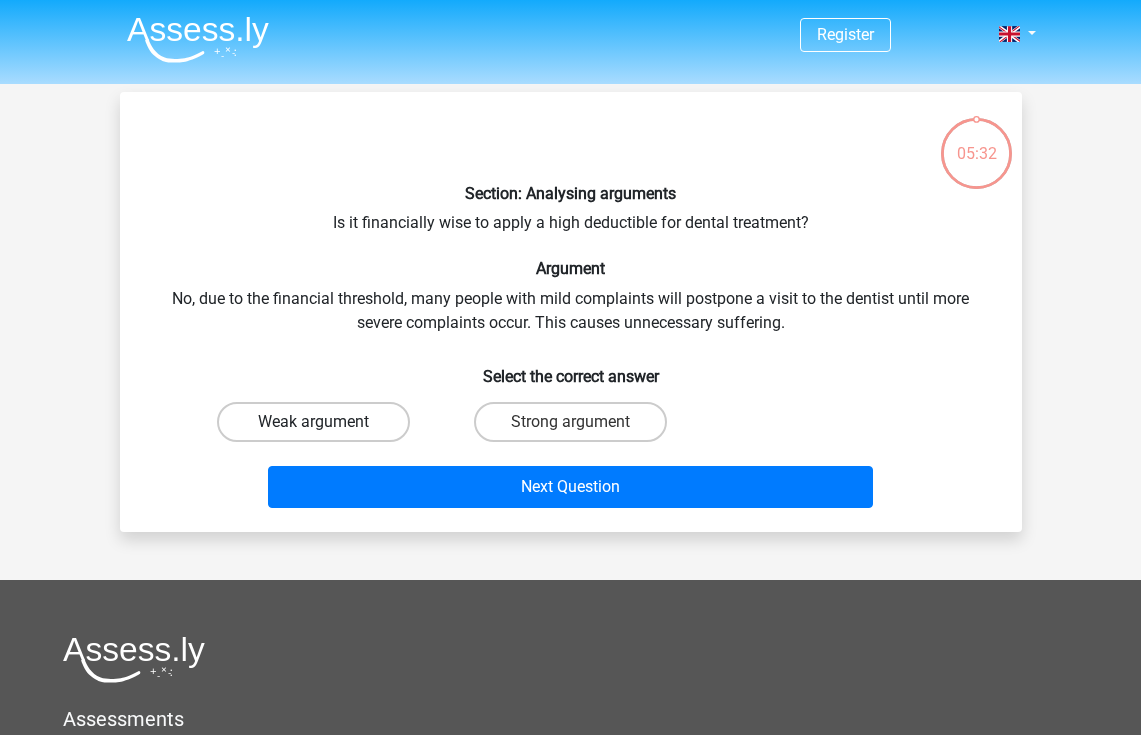 click on "Weak argument" at bounding box center [313, 422] 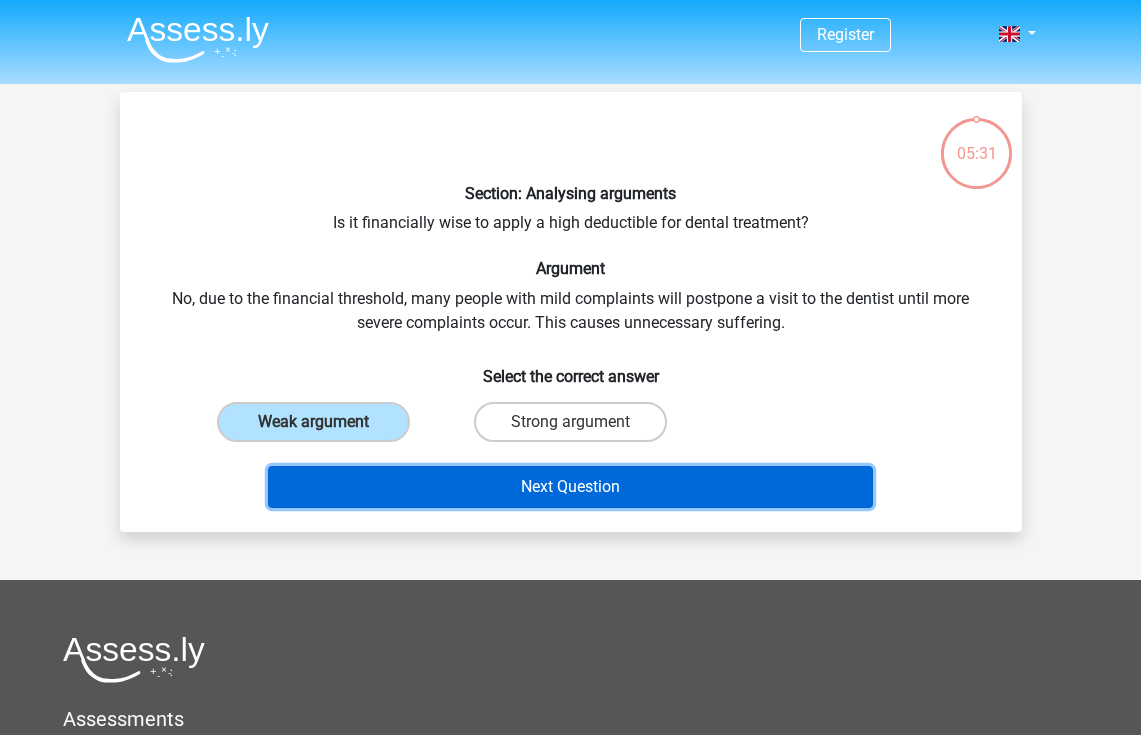 click on "Next Question" at bounding box center (570, 487) 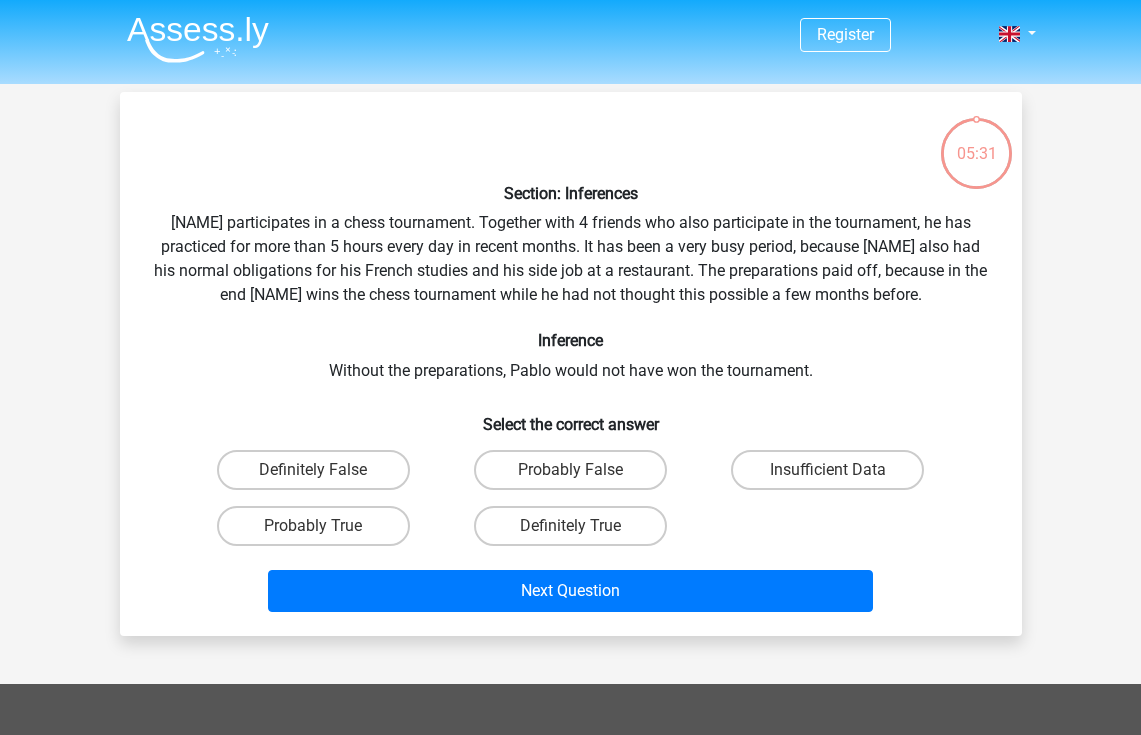 scroll, scrollTop: 92, scrollLeft: 0, axis: vertical 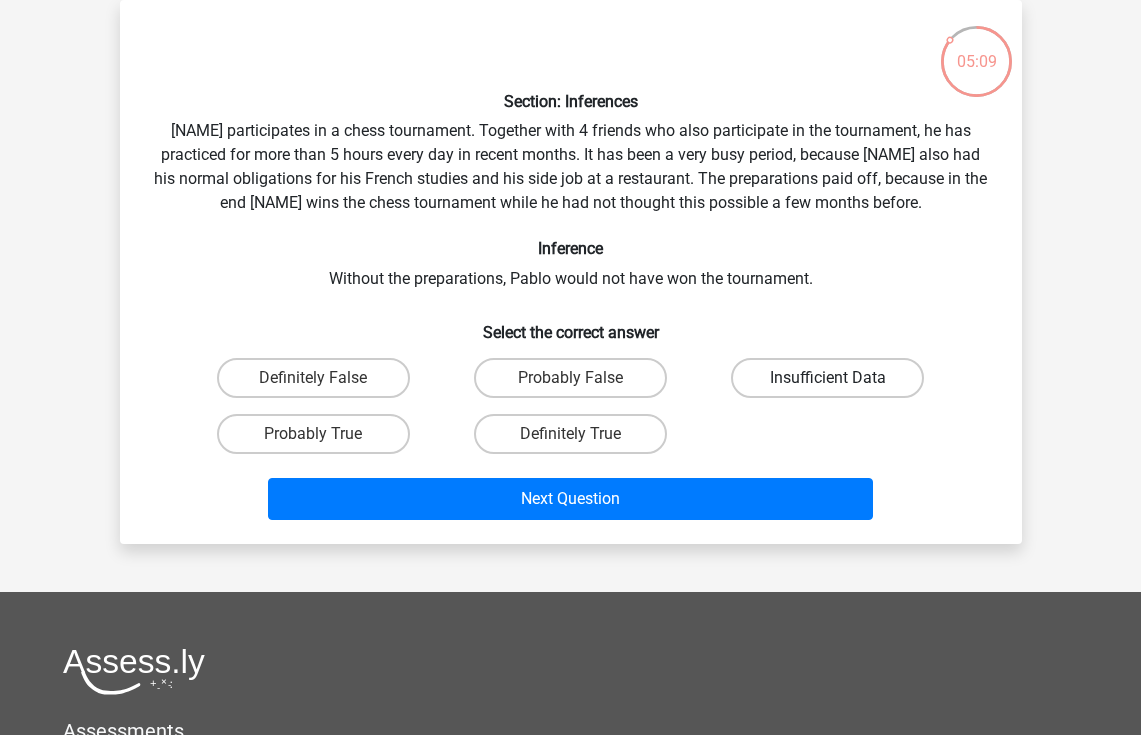 click on "Insufficient Data" at bounding box center (827, 378) 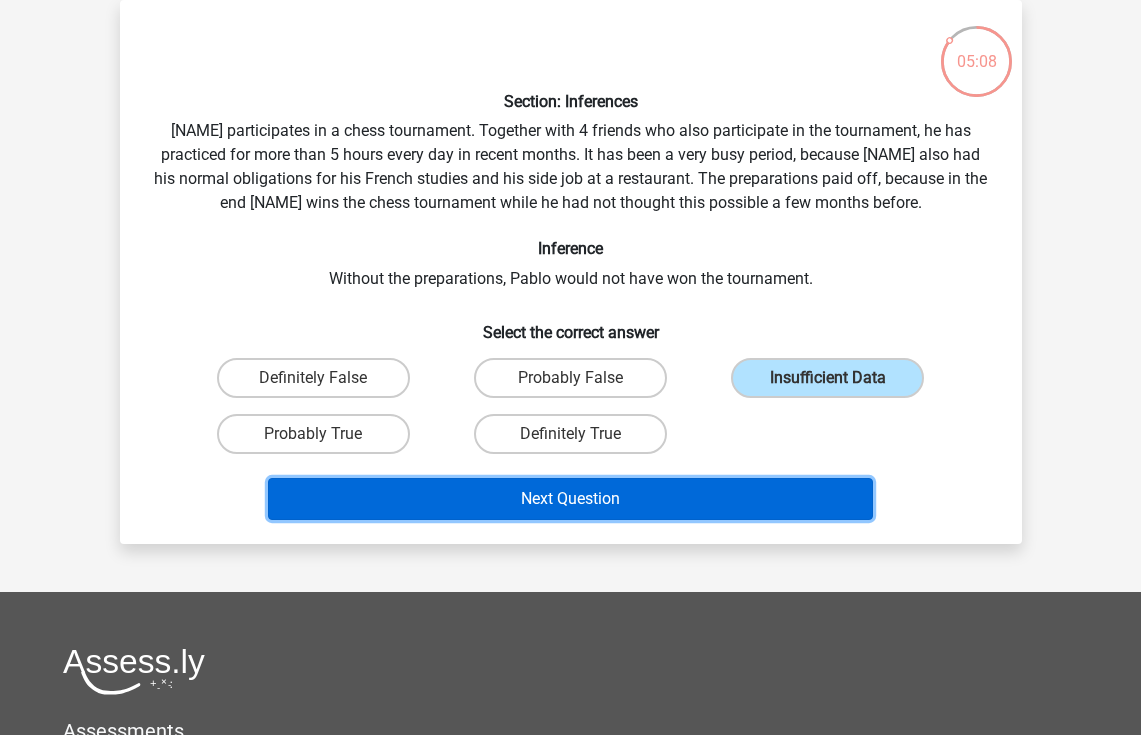 click on "Next Question" at bounding box center [570, 499] 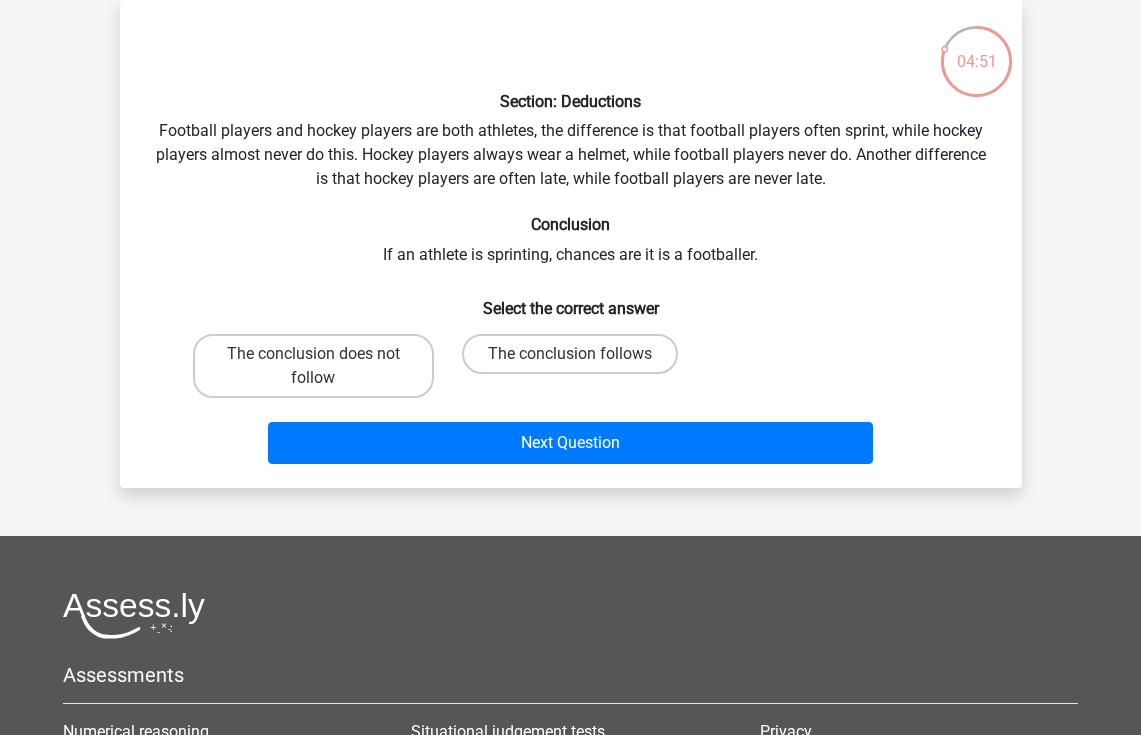 click on "Select the correct answer" at bounding box center [571, 300] 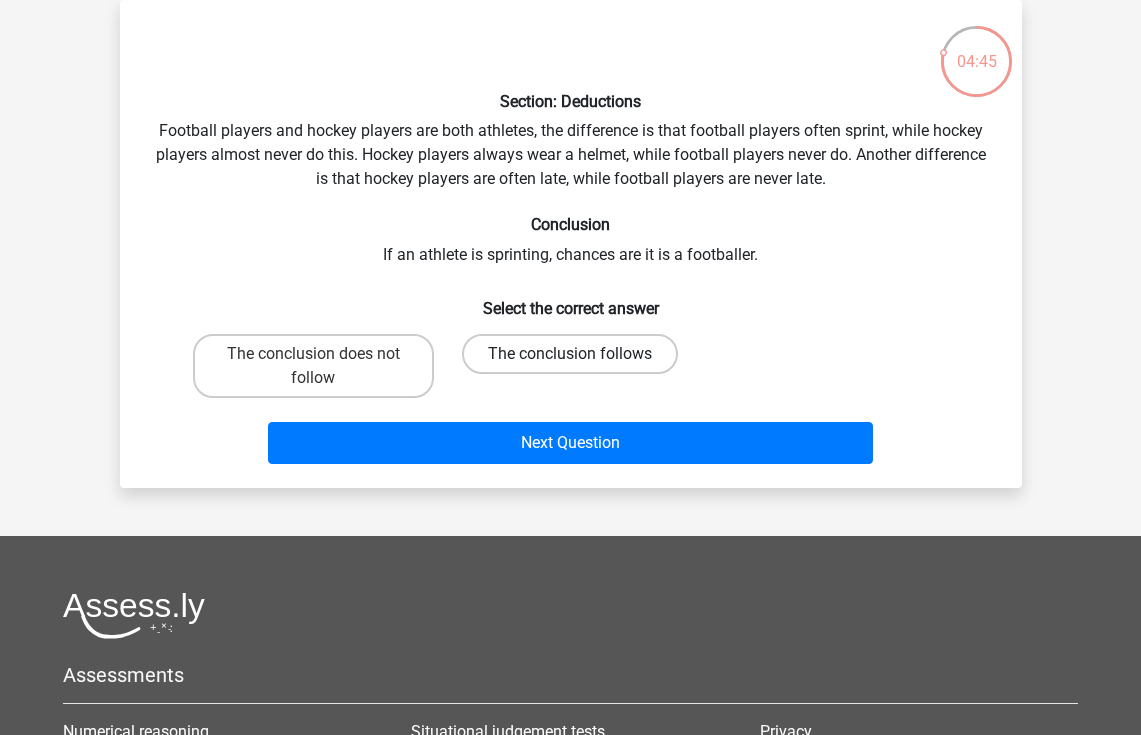 click on "The conclusion follows" at bounding box center [570, 354] 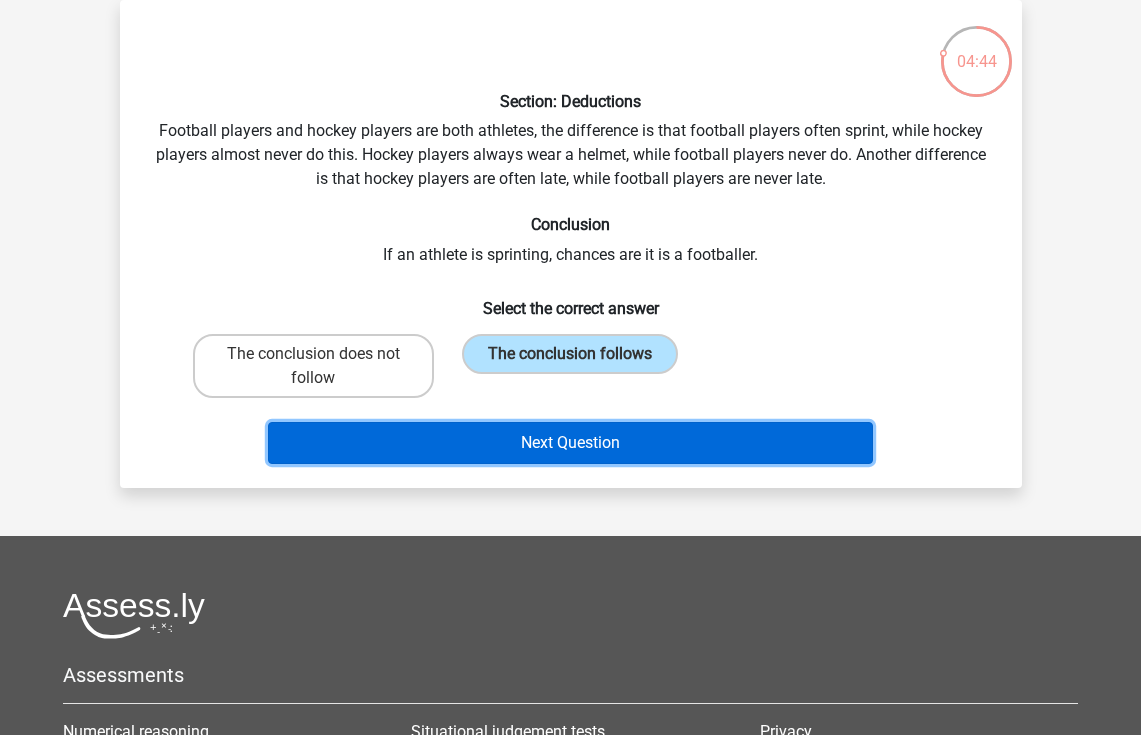 click on "Next Question" at bounding box center [570, 443] 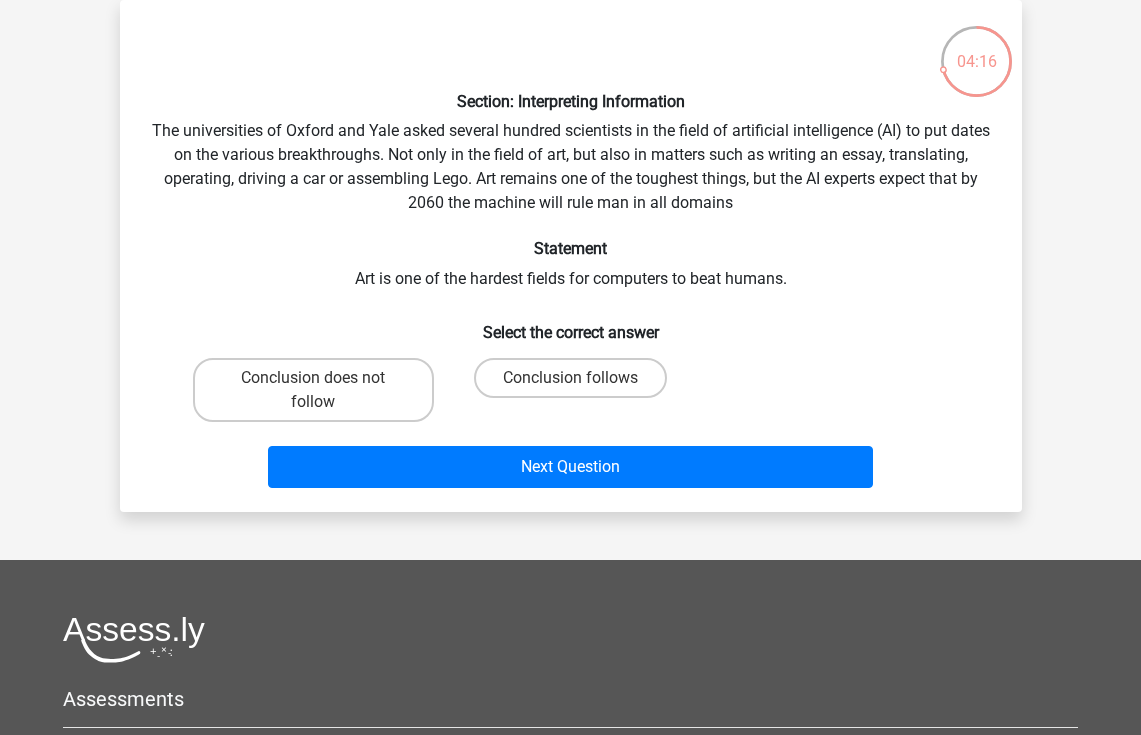 click on "Conclusion follows" at bounding box center (576, 384) 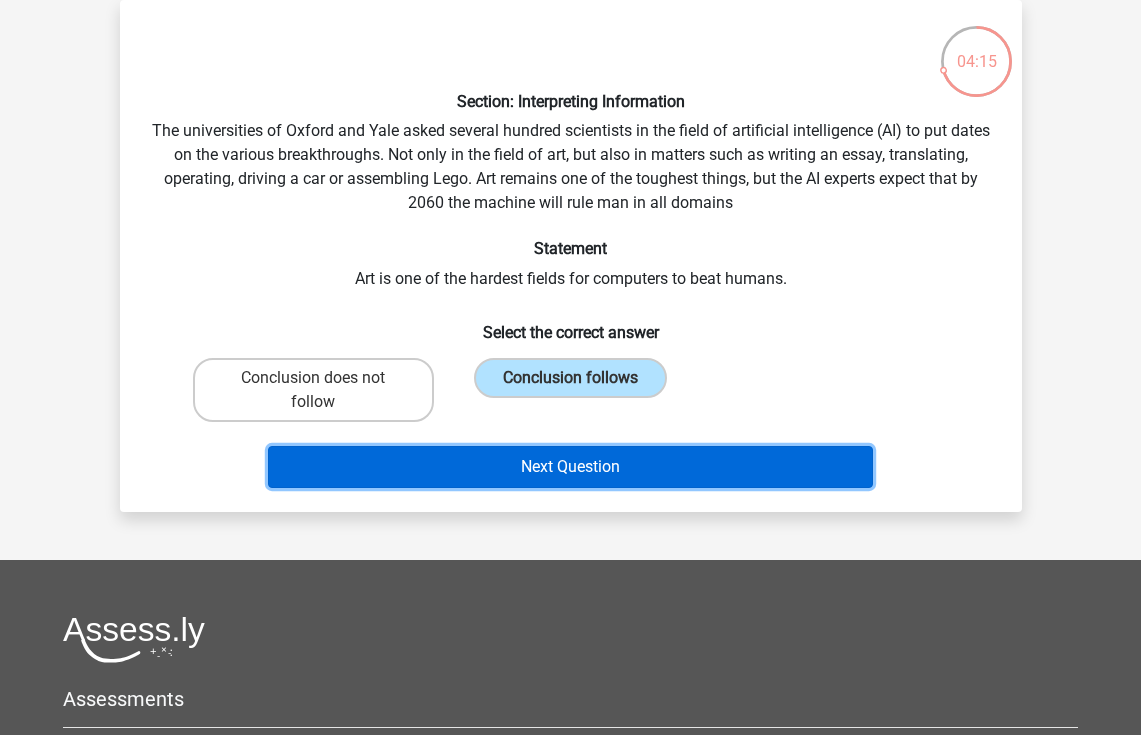 click on "Next Question" at bounding box center (570, 467) 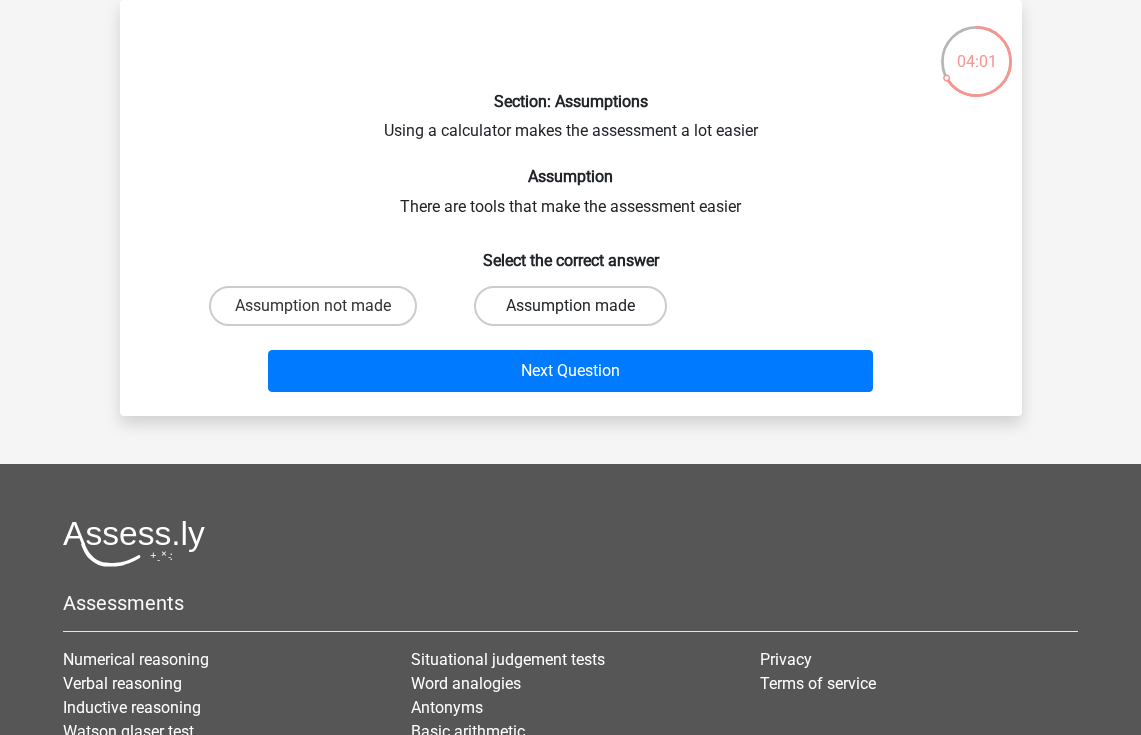 click on "Assumption made" at bounding box center (570, 306) 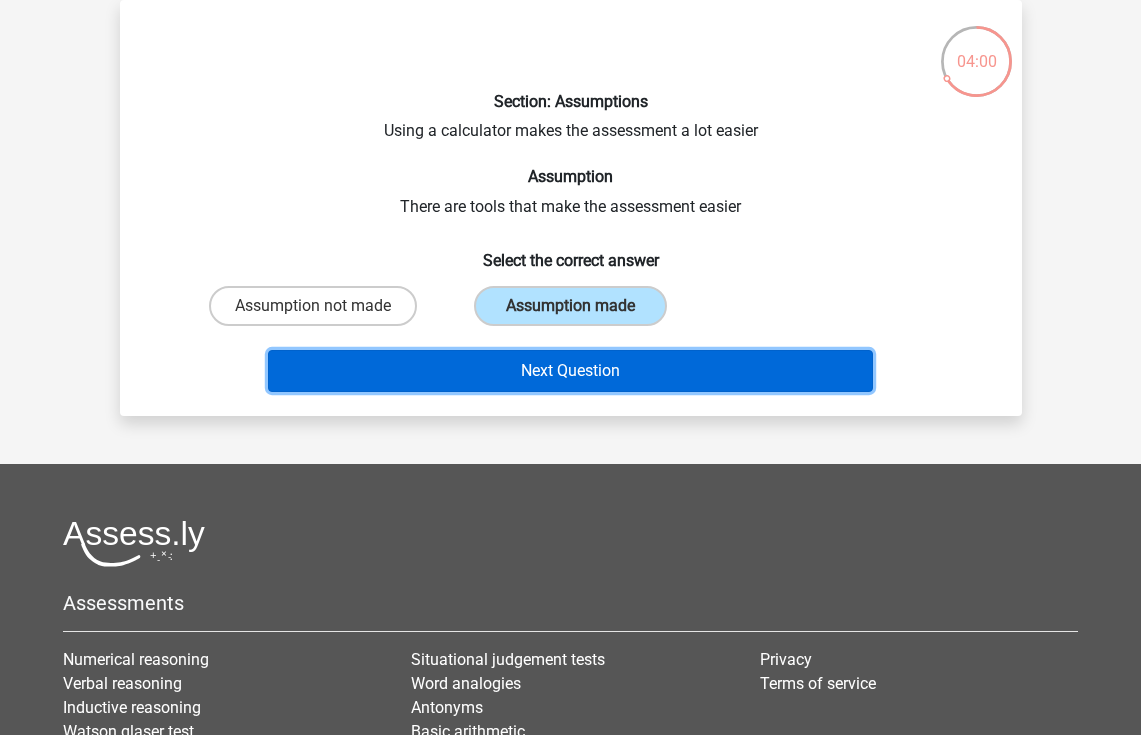 click on "Next Question" at bounding box center [570, 371] 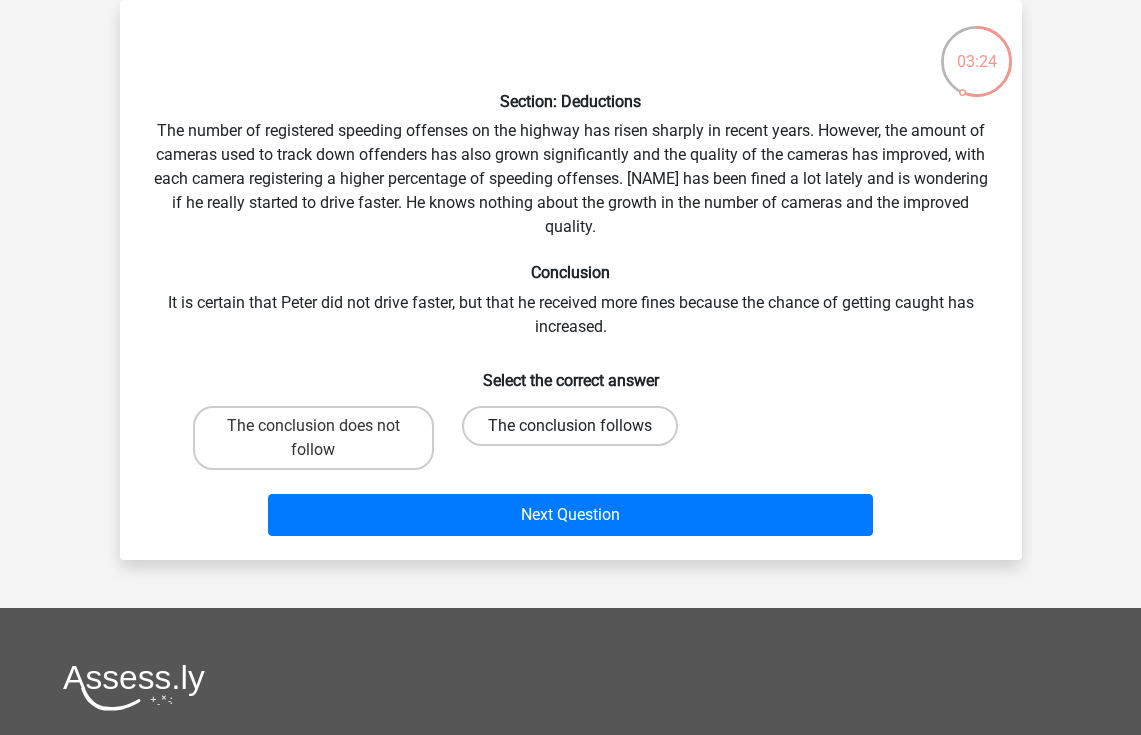 click on "The conclusion follows" at bounding box center [570, 426] 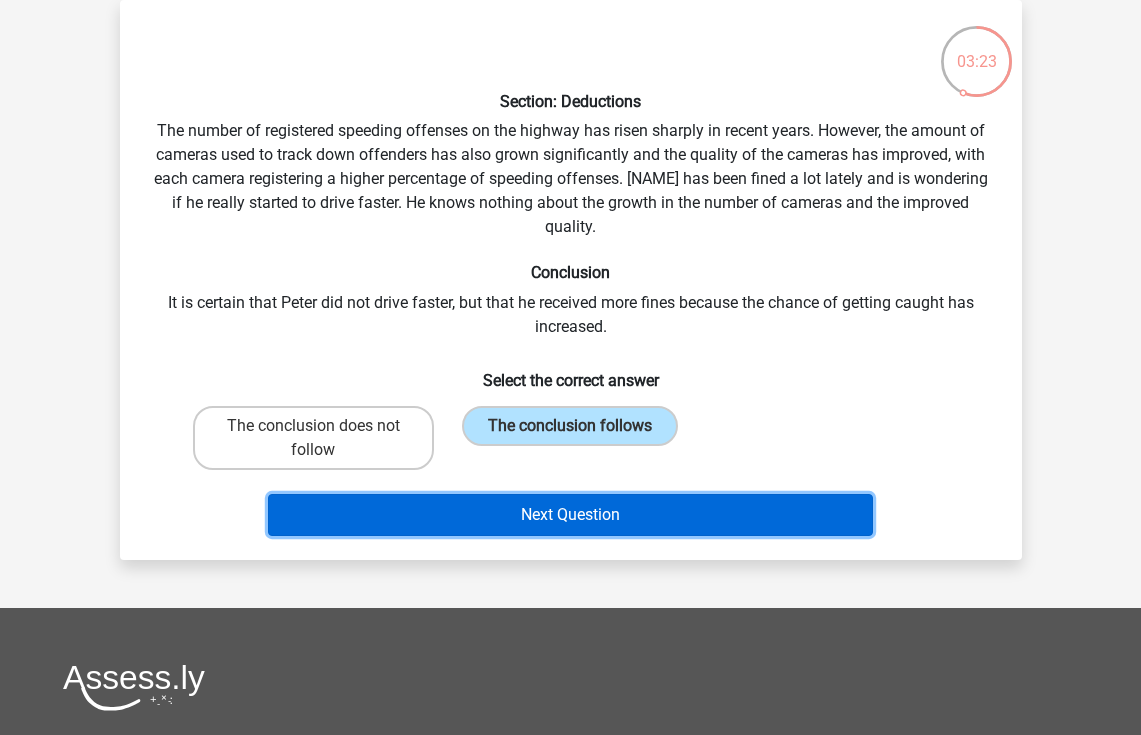 click on "Next Question" at bounding box center (570, 515) 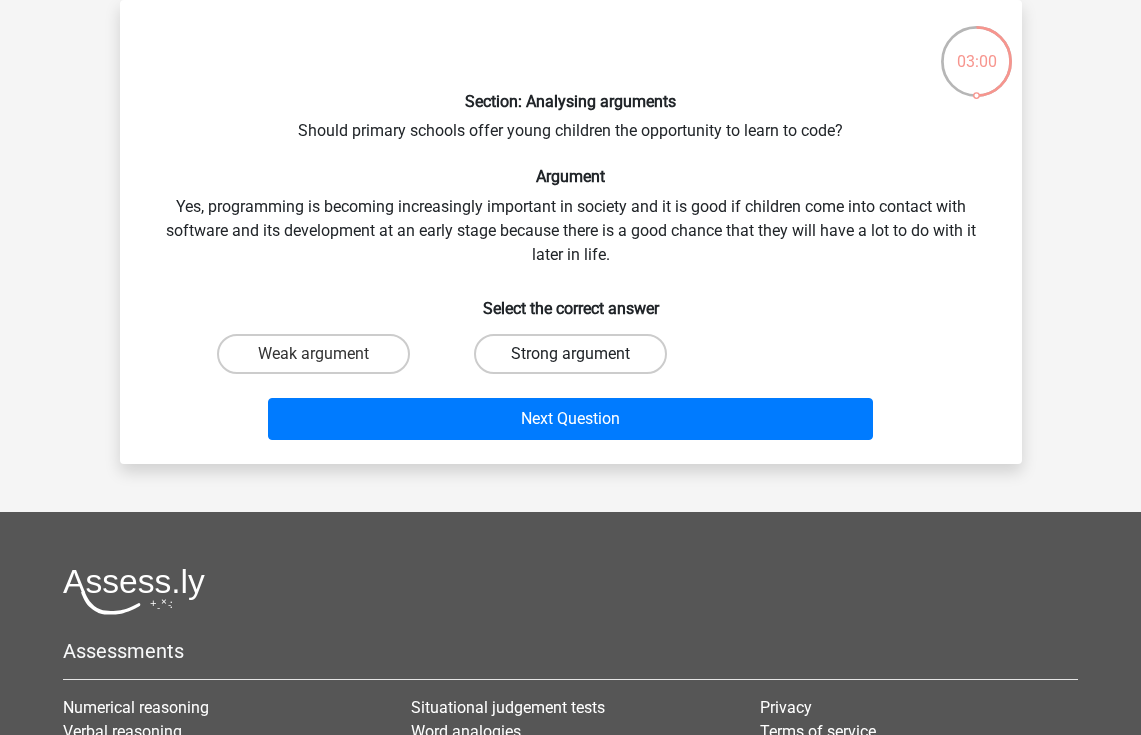 click on "Strong argument" at bounding box center (570, 354) 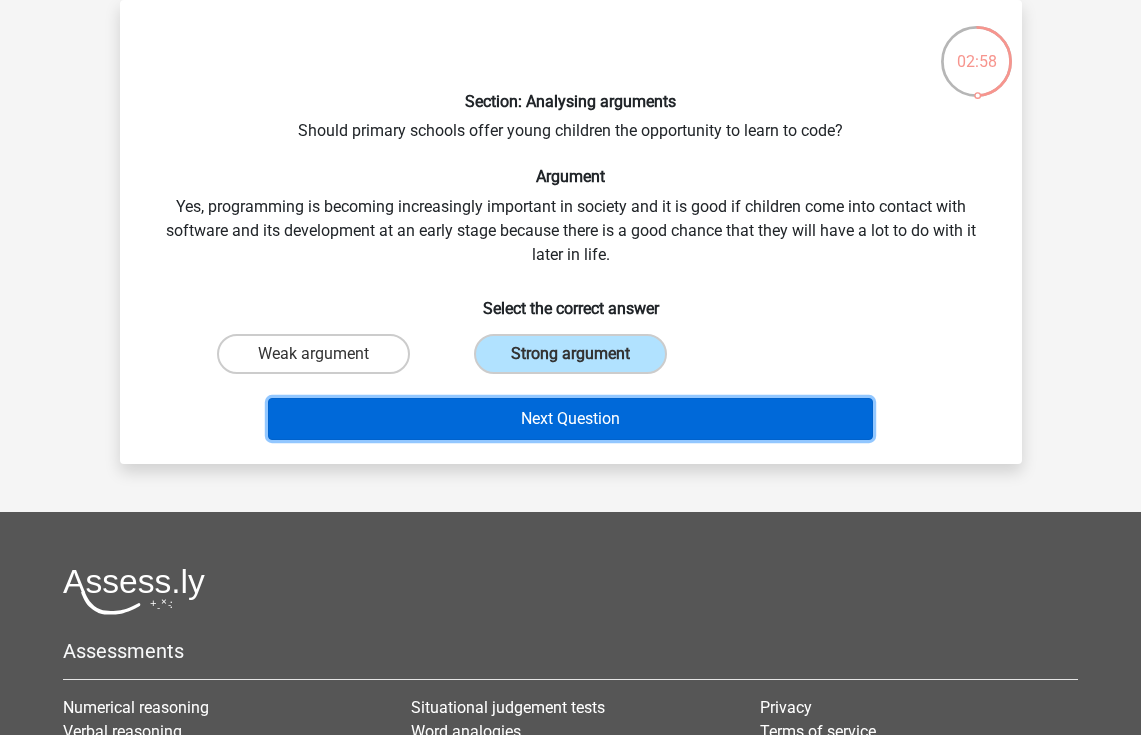 click on "Next Question" at bounding box center (570, 419) 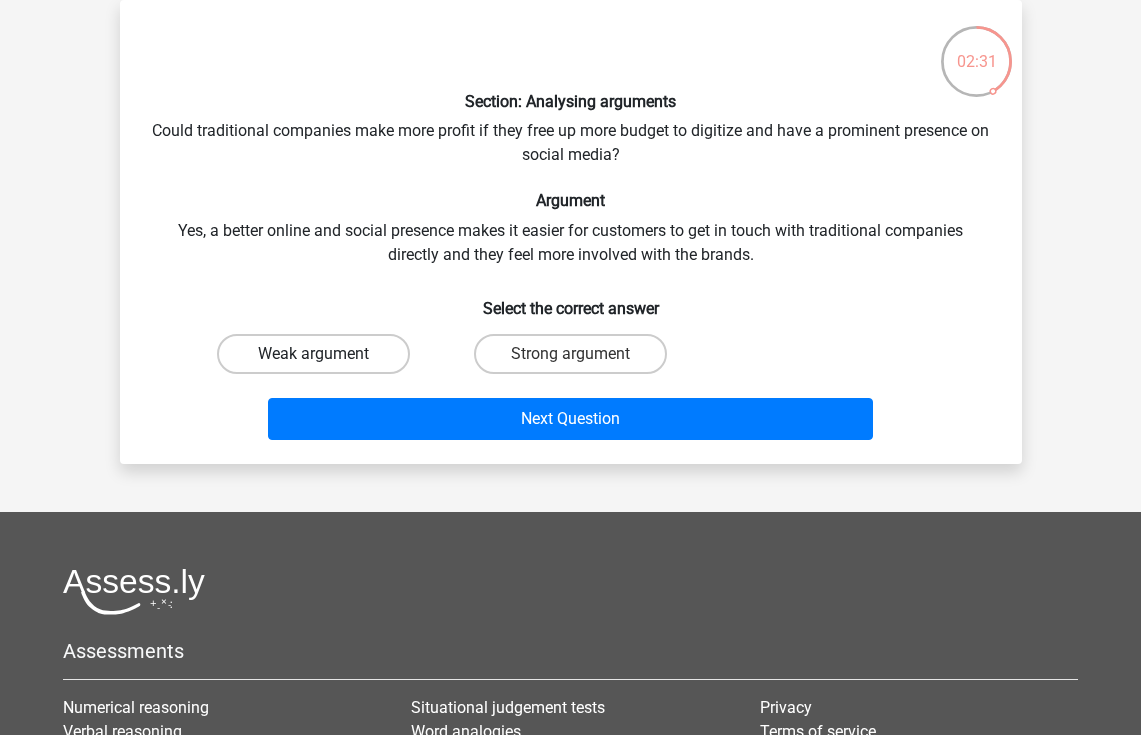 click on "Weak argument" at bounding box center [313, 354] 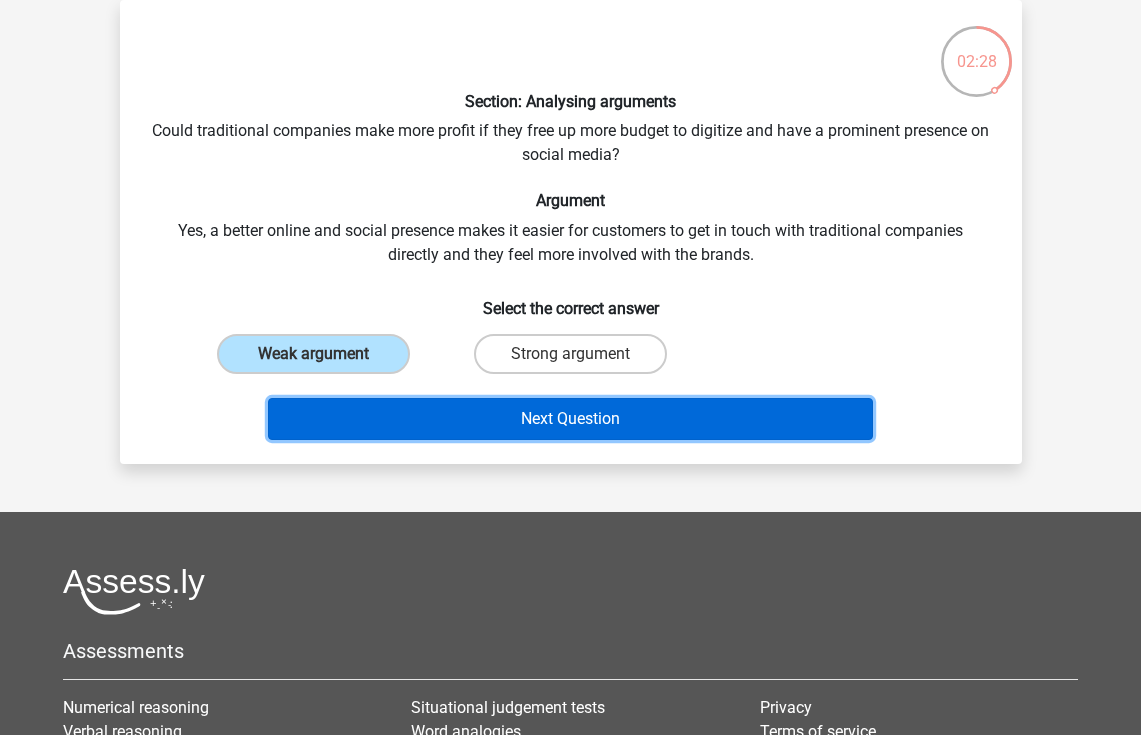 click on "Next Question" at bounding box center [570, 419] 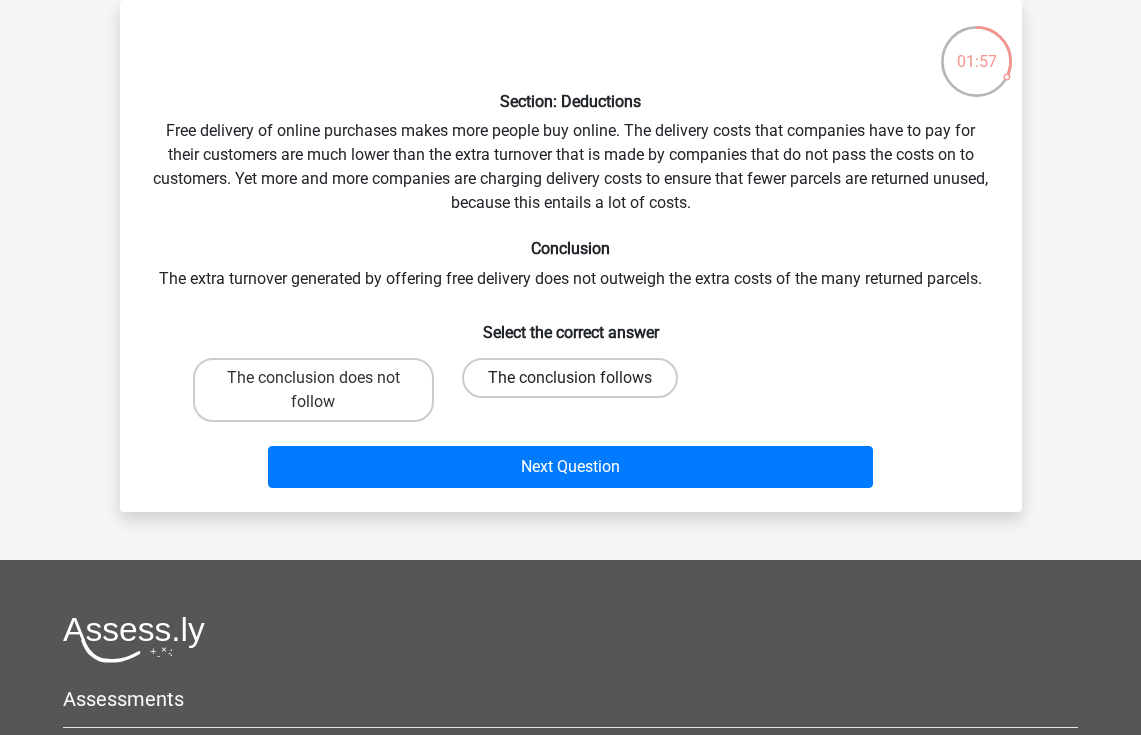click on "The conclusion follows" at bounding box center (570, 378) 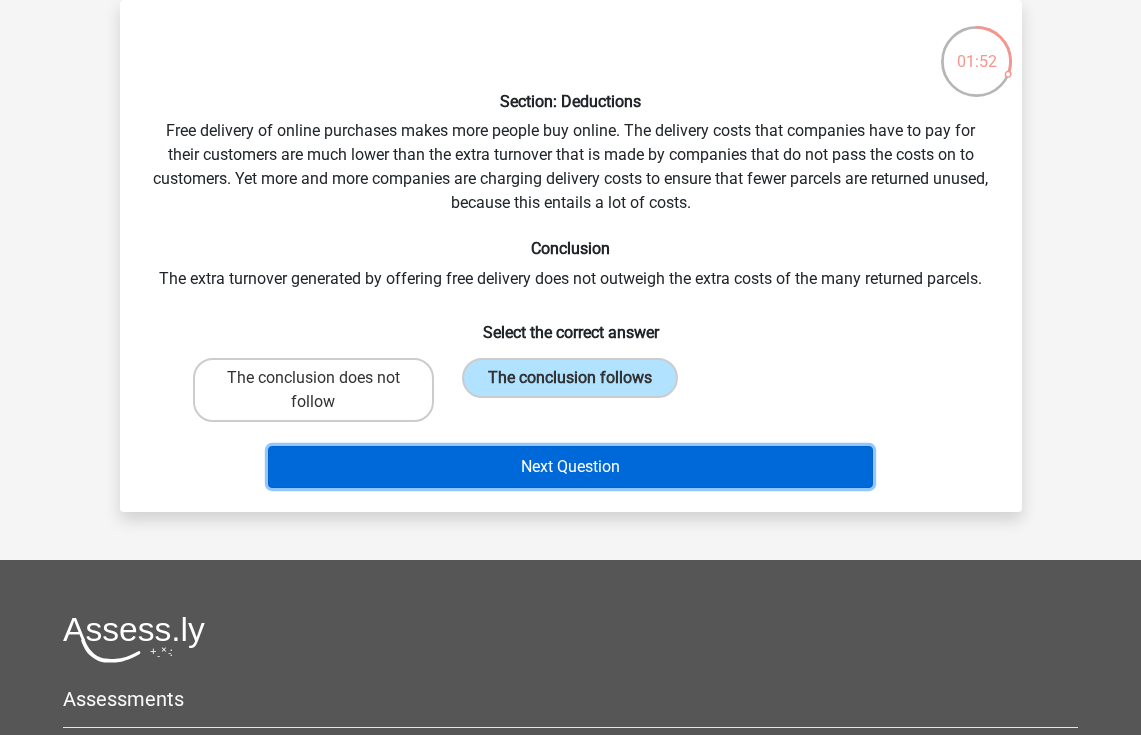 click on "Next Question" at bounding box center [570, 467] 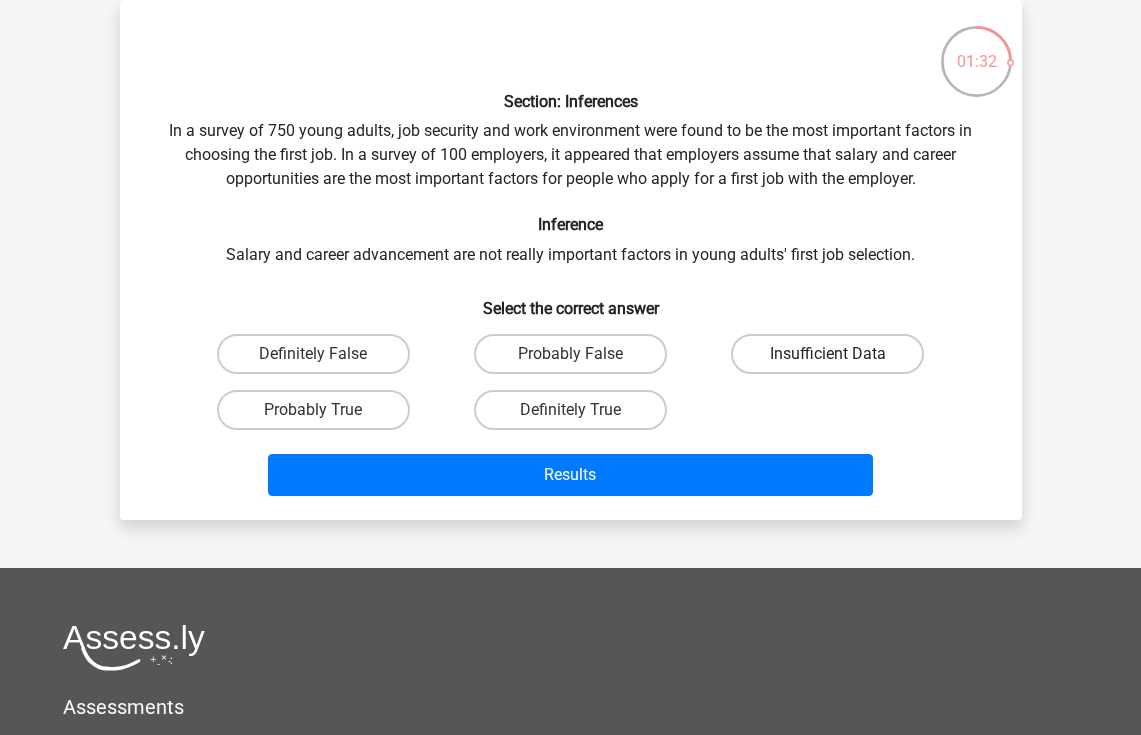 click on "Insufficient Data" at bounding box center [827, 354] 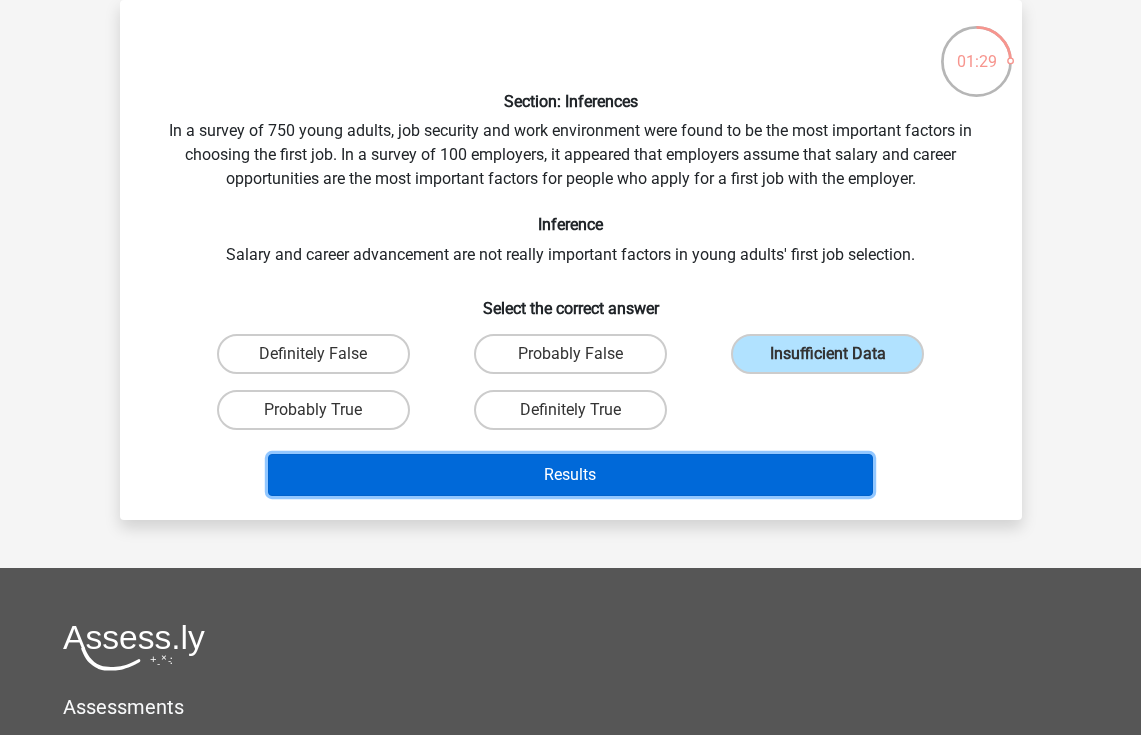 click on "Results" at bounding box center [570, 475] 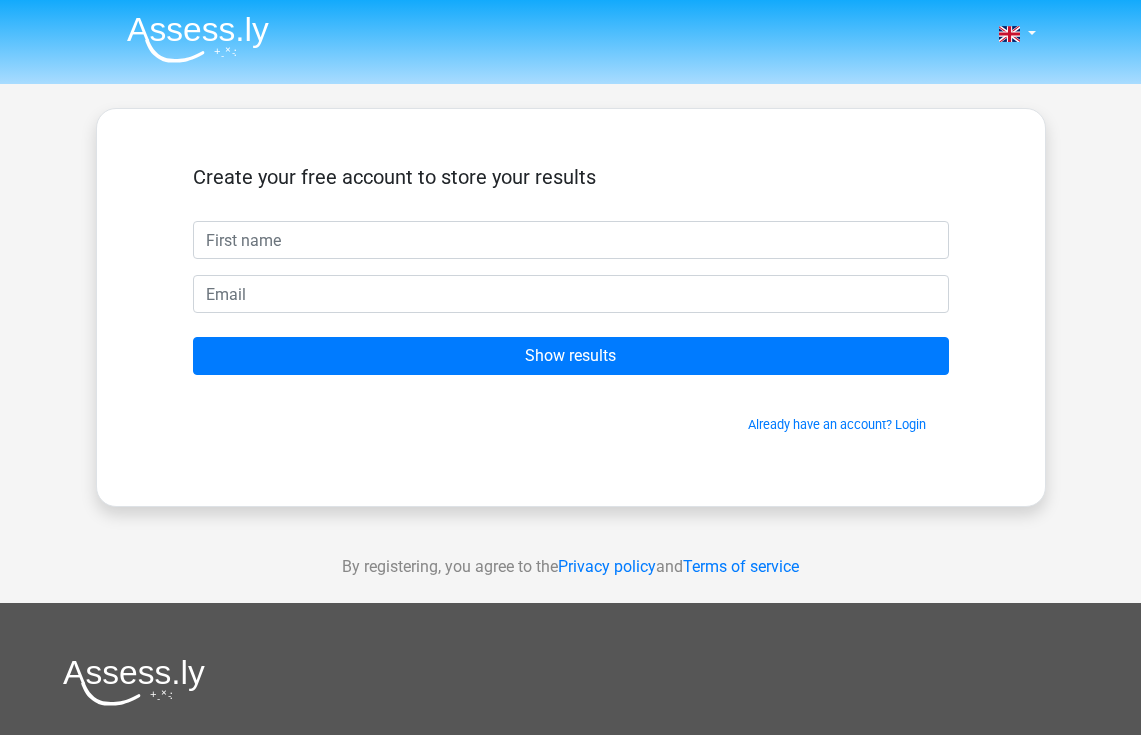 scroll, scrollTop: 0, scrollLeft: 0, axis: both 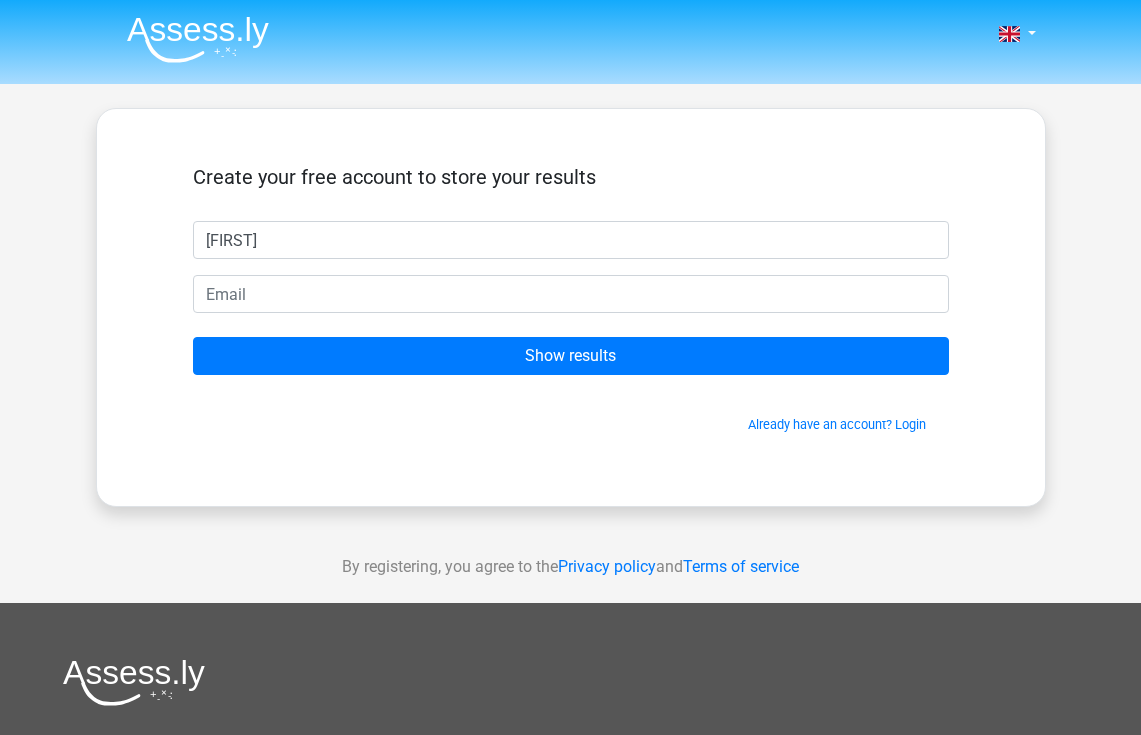 type on "[FIRST]" 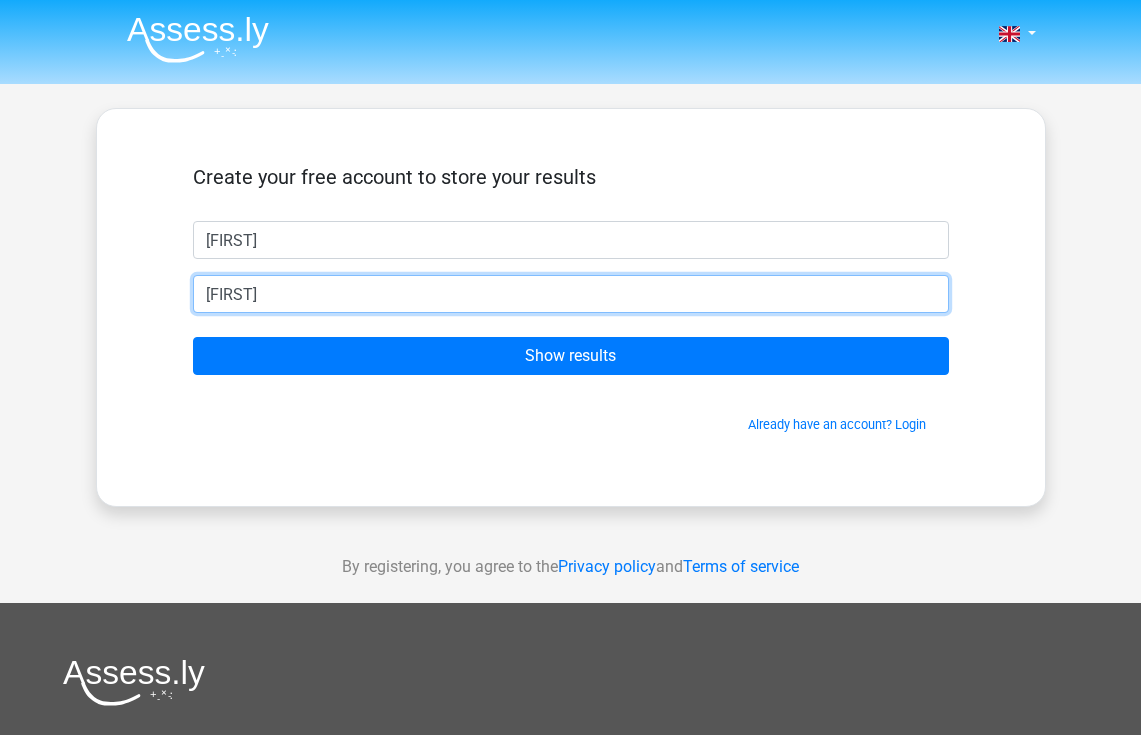 type on "[EMAIL]" 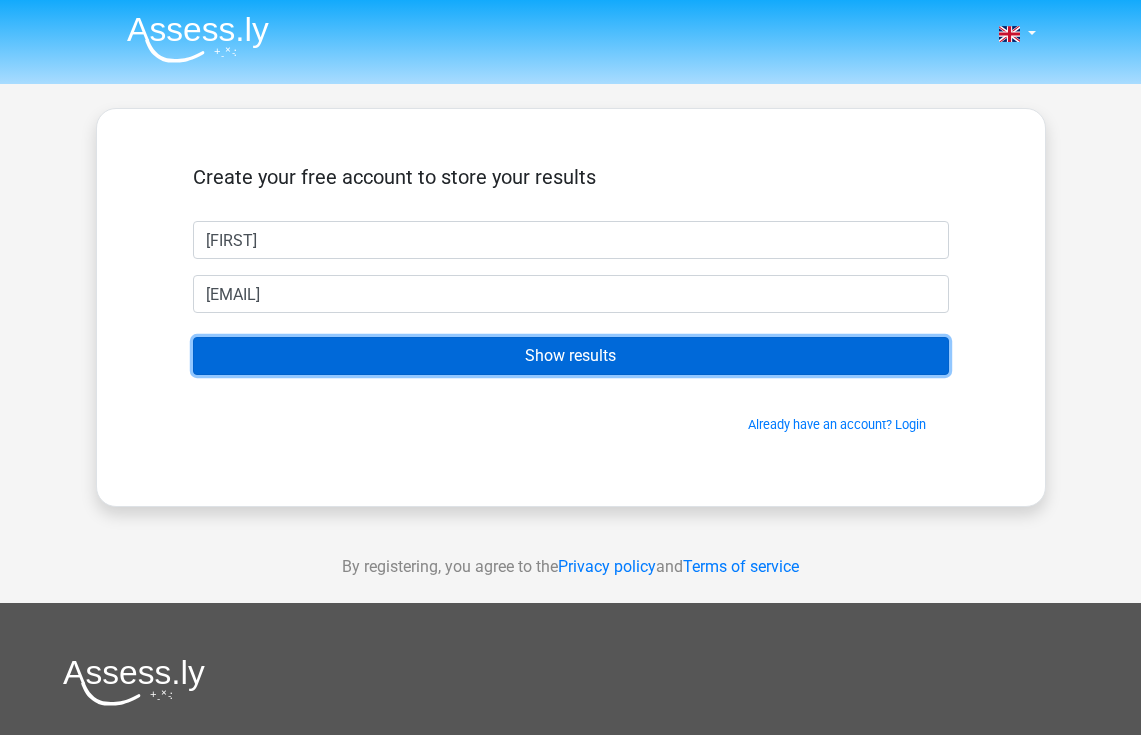 click on "Show results" at bounding box center [571, 356] 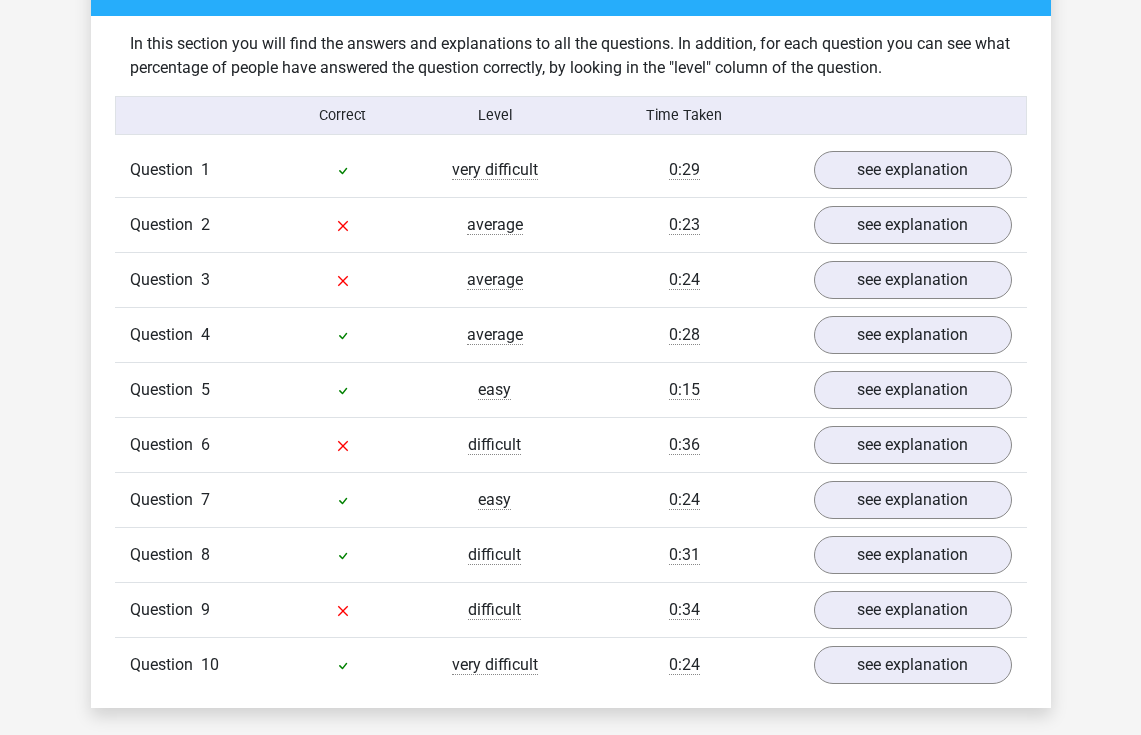 scroll, scrollTop: 1503, scrollLeft: 0, axis: vertical 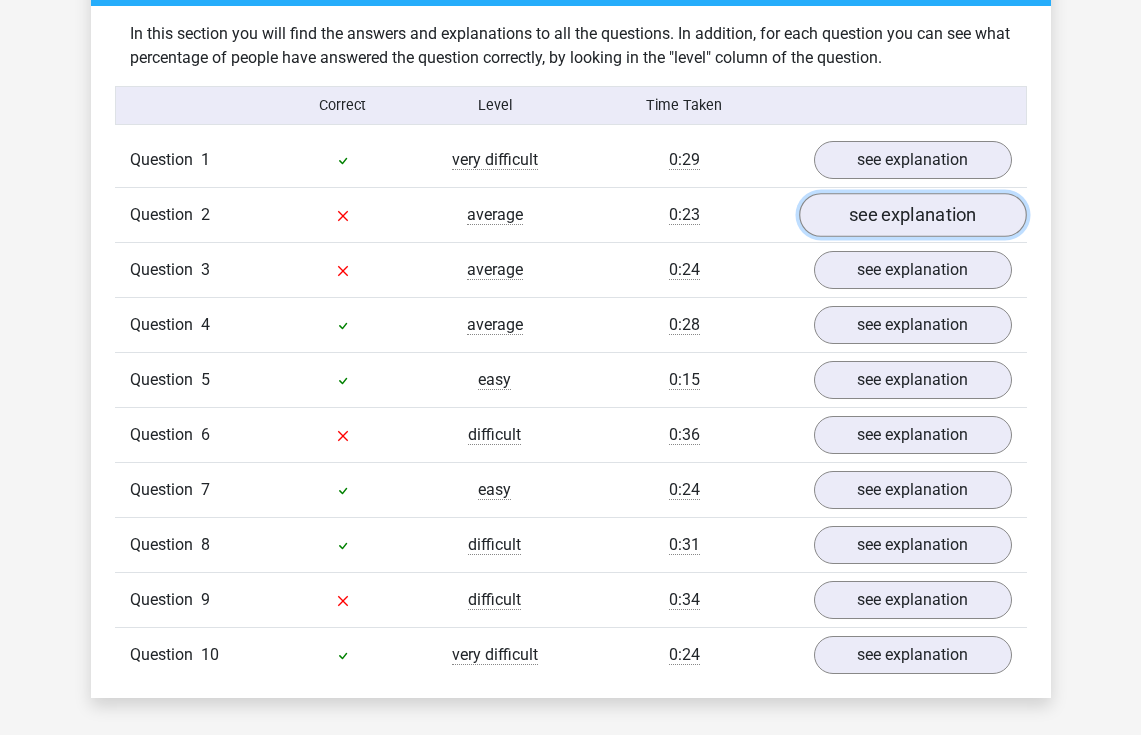 click on "see explanation" at bounding box center [913, 216] 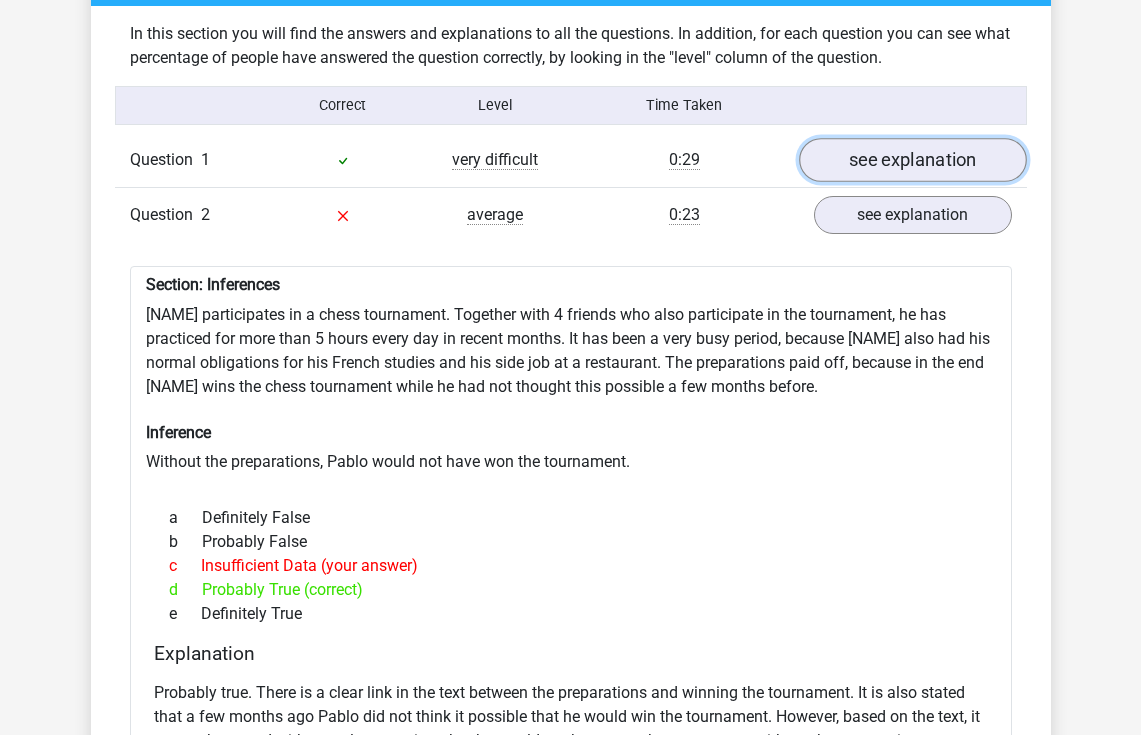 click on "see explanation" at bounding box center (913, 161) 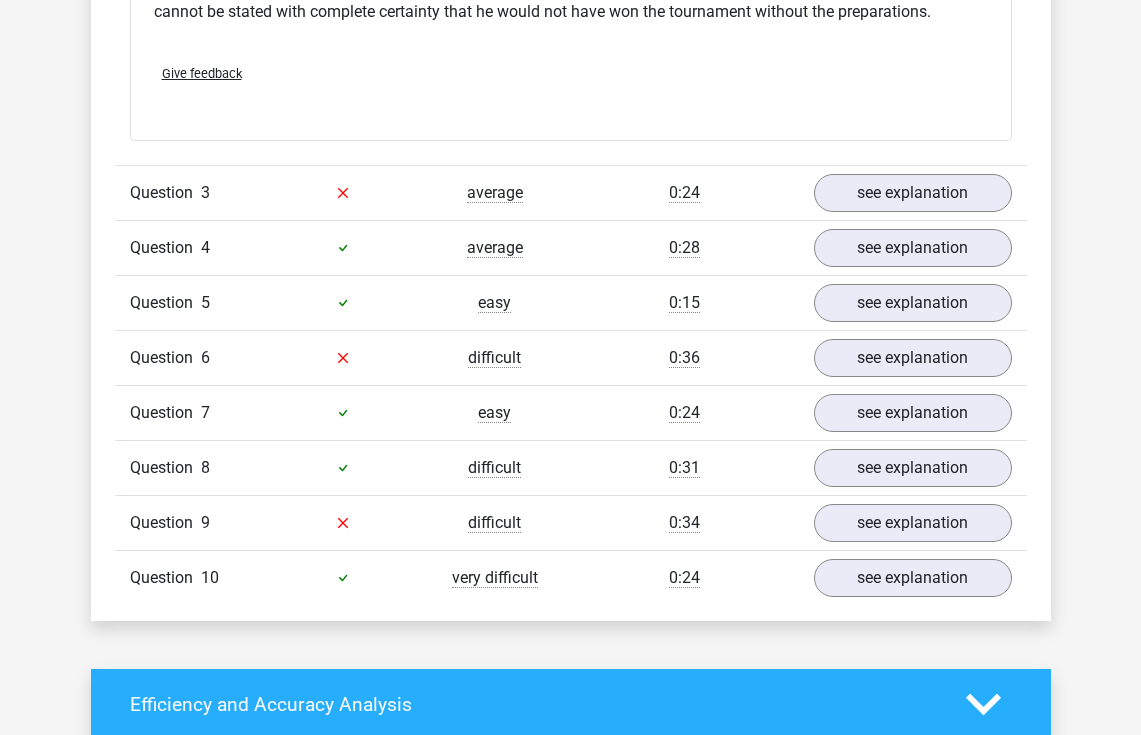 scroll, scrollTop: 2766, scrollLeft: 0, axis: vertical 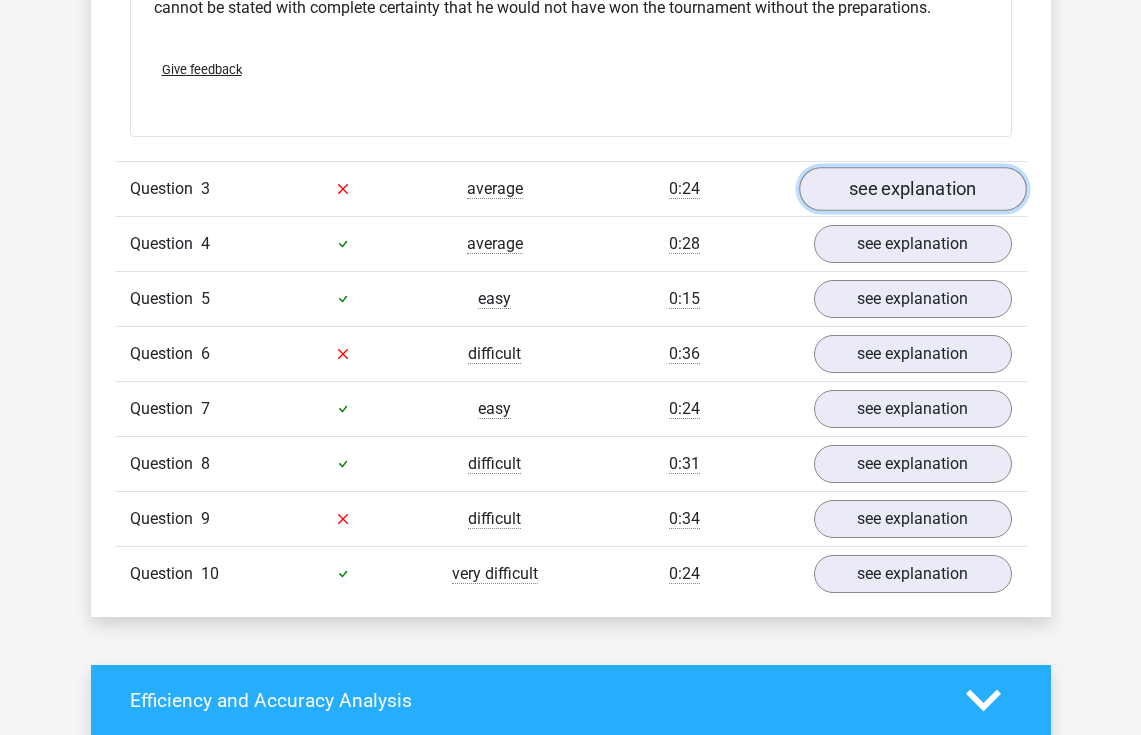 click on "see explanation" at bounding box center (913, 189) 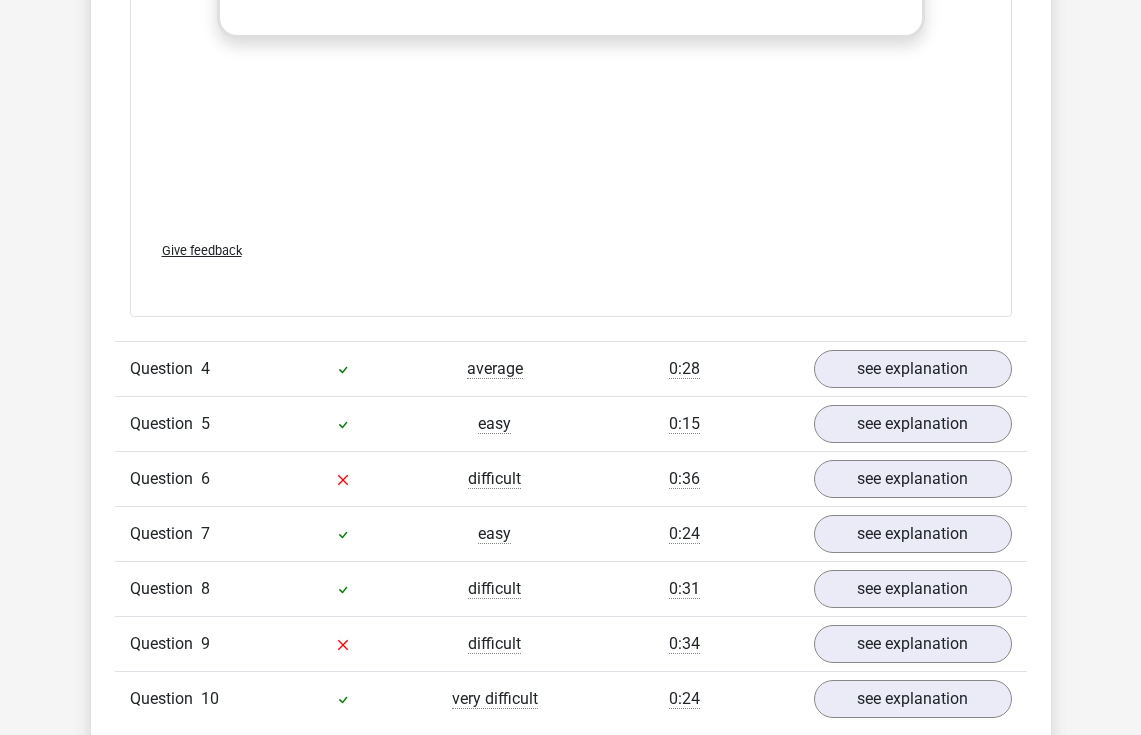 scroll, scrollTop: 3716, scrollLeft: 0, axis: vertical 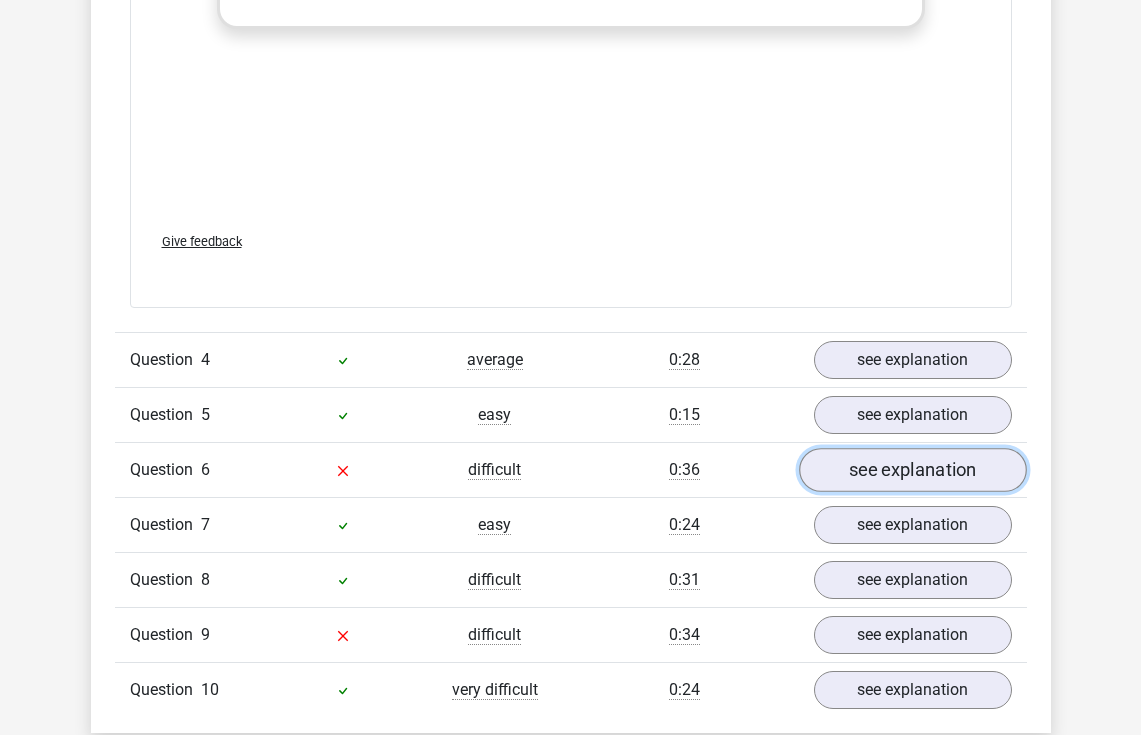 click on "see explanation" at bounding box center [913, 470] 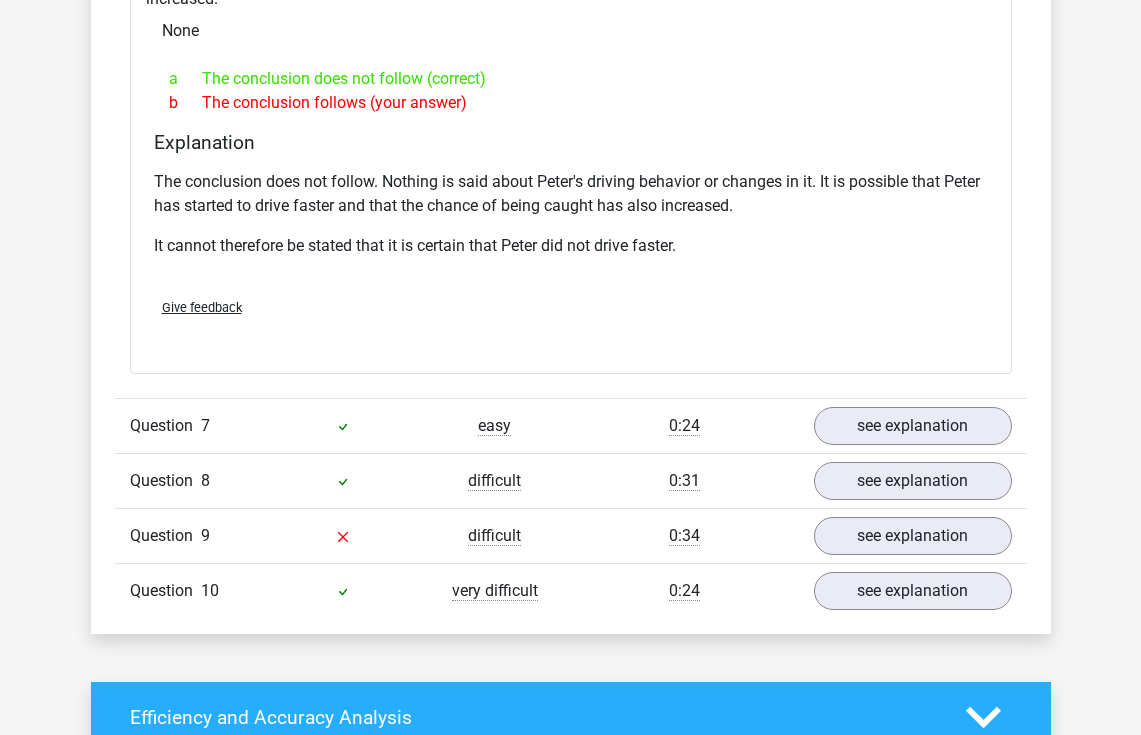 scroll, scrollTop: 4566, scrollLeft: 0, axis: vertical 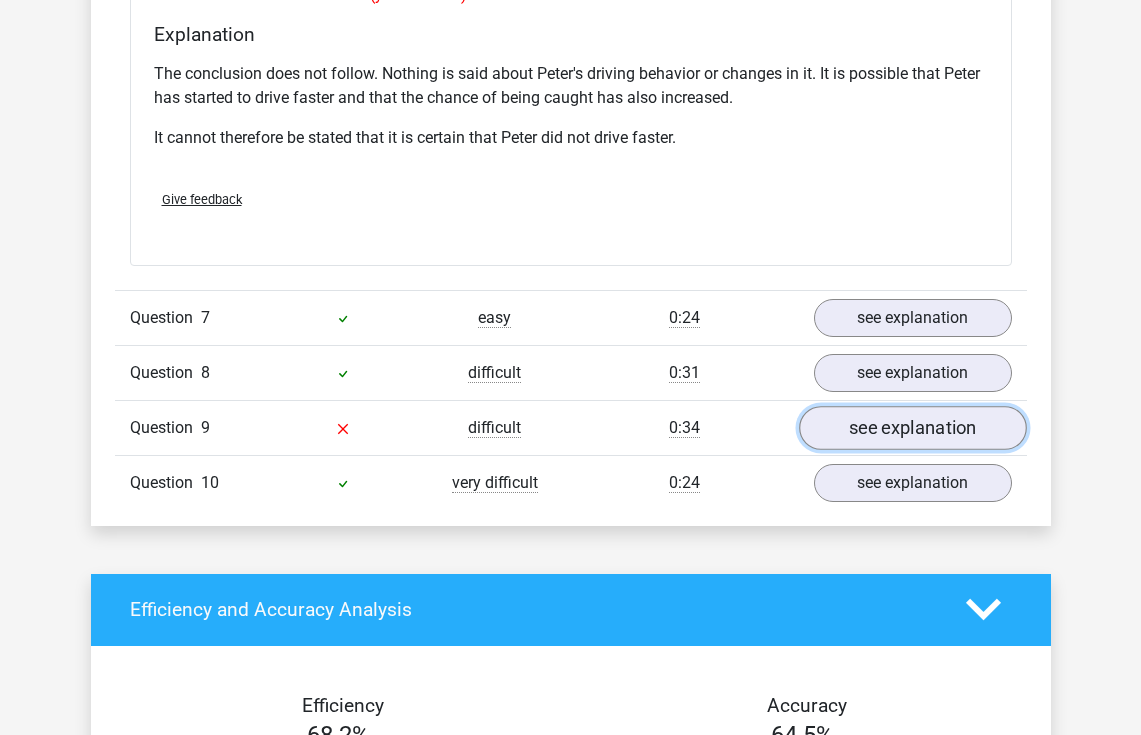 click on "see explanation" at bounding box center (913, 428) 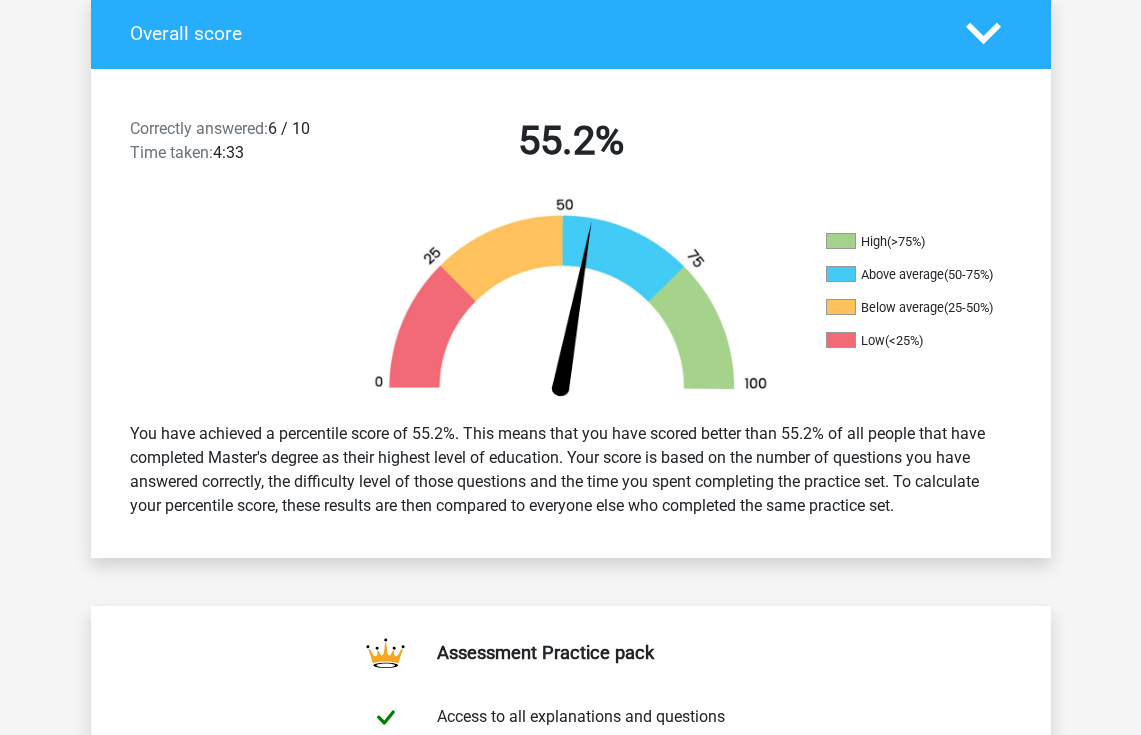 scroll, scrollTop: 0, scrollLeft: 0, axis: both 